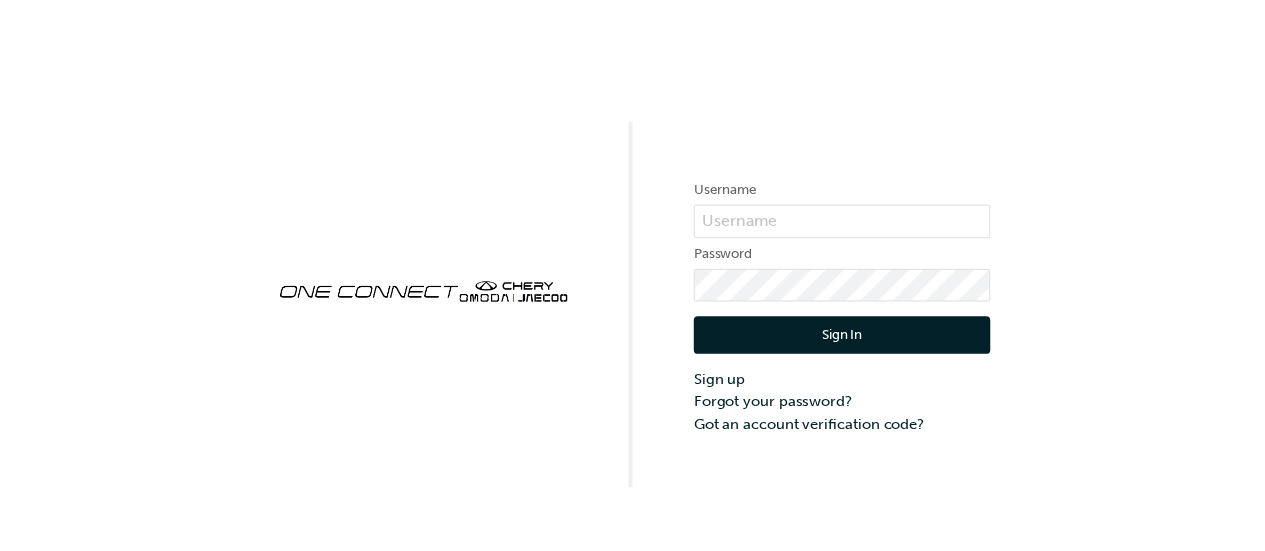 scroll, scrollTop: 0, scrollLeft: 0, axis: both 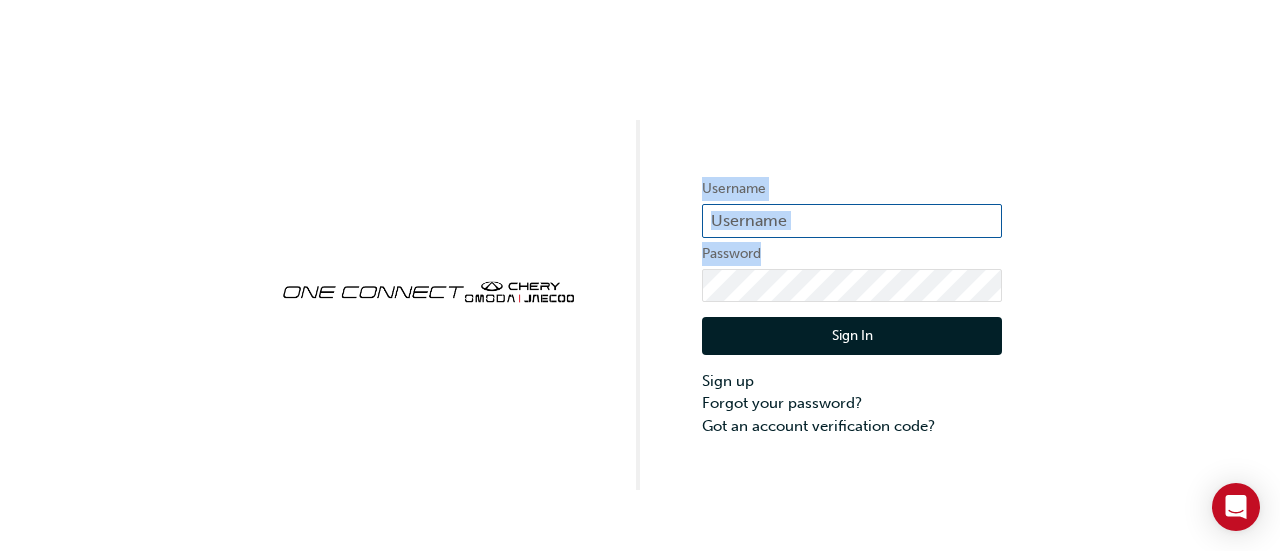 click on "Username Password Sign In Sign up Forgot your password? Got an account verification code?" at bounding box center (852, 307) 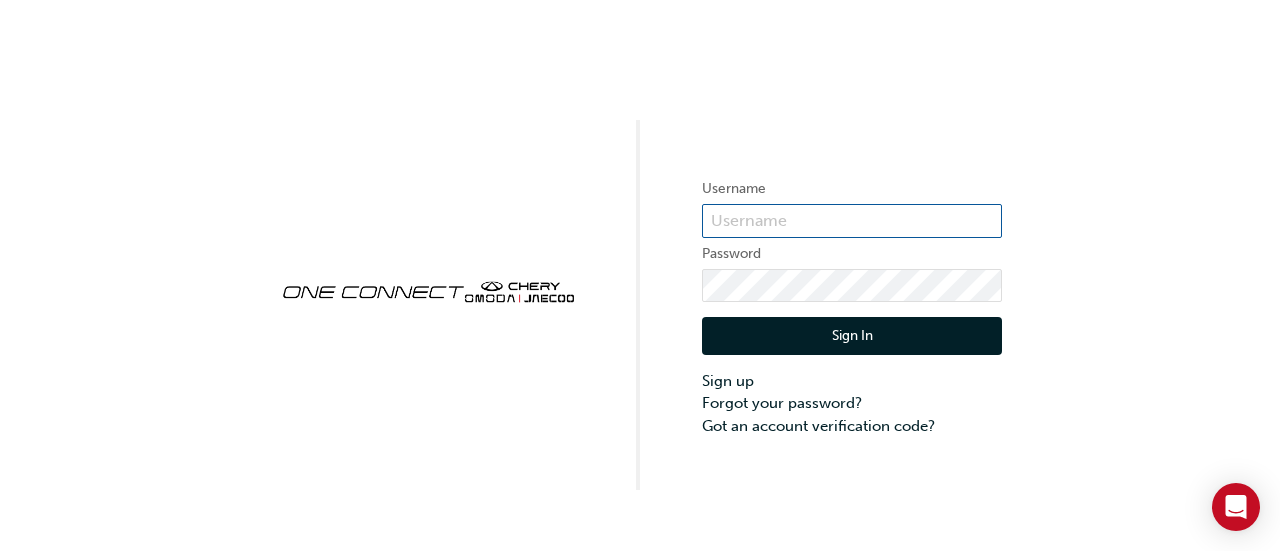 type on "CHAU1991" 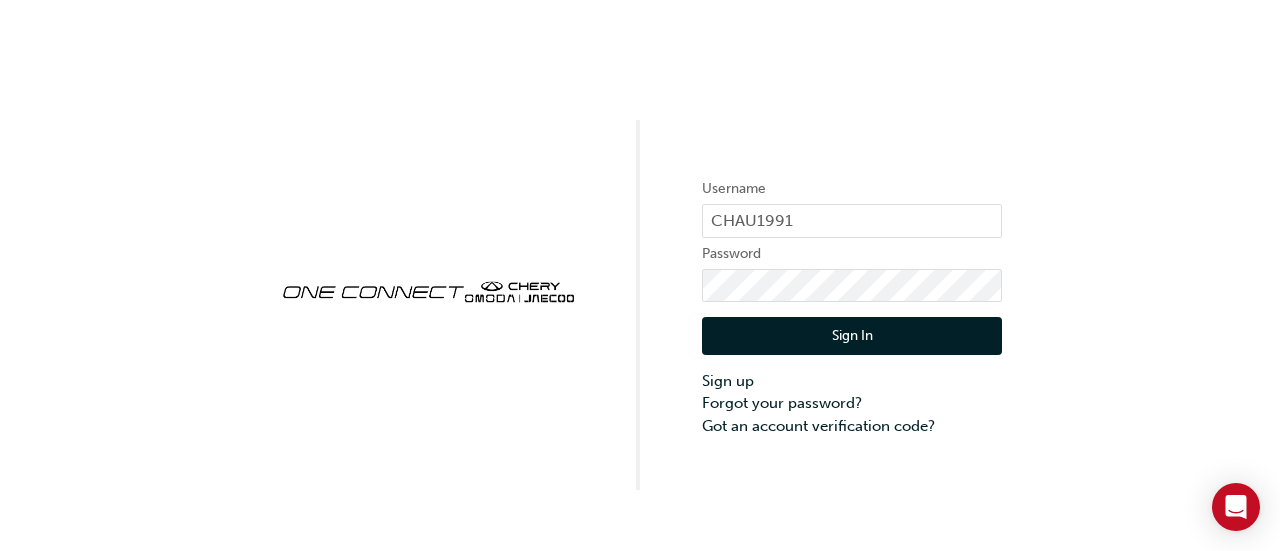 click on "Sign In" at bounding box center (852, 336) 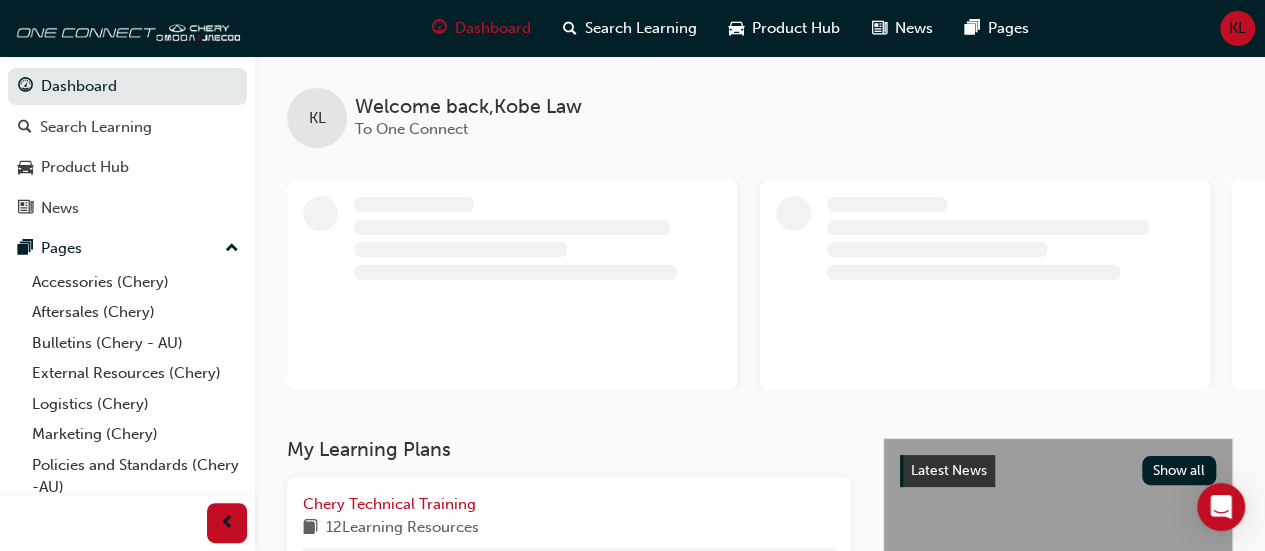 click at bounding box center [1010, 285] 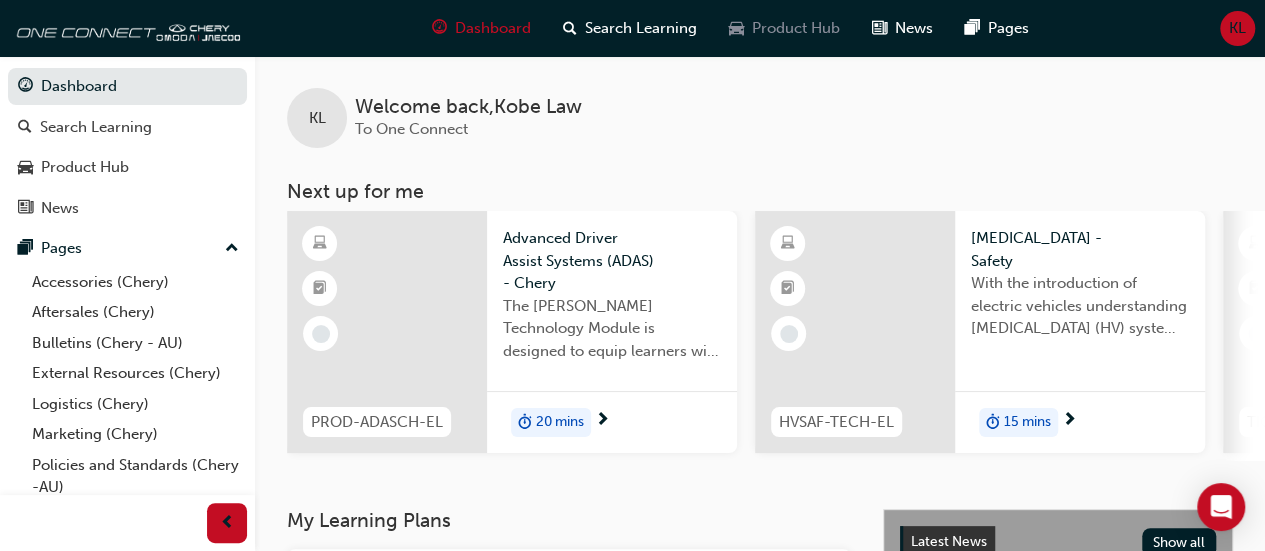 click on "Product Hub" at bounding box center [784, 28] 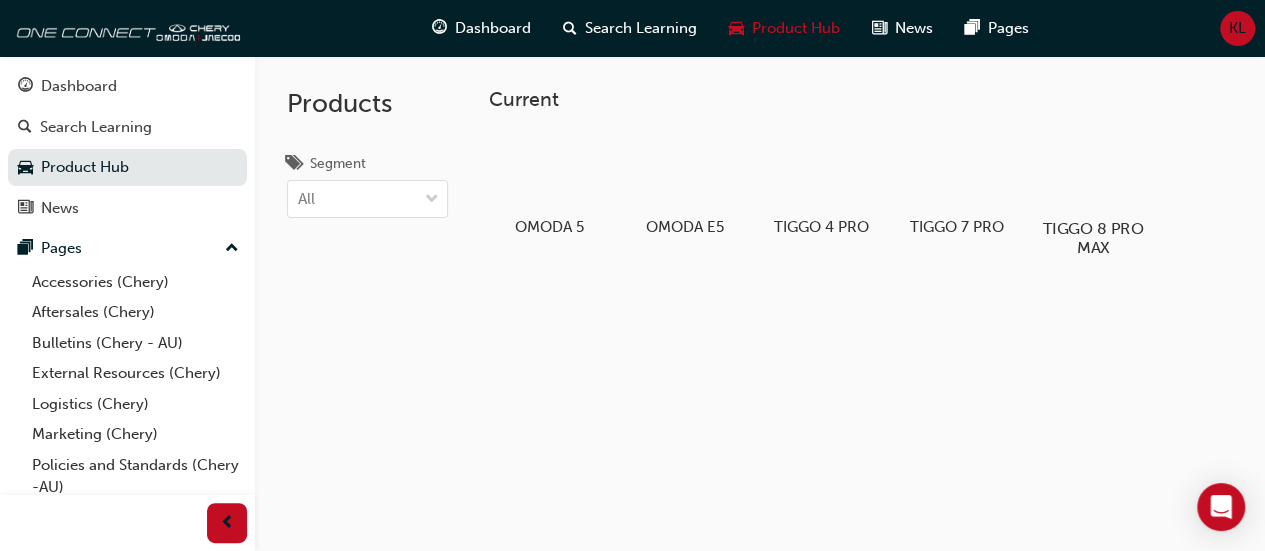 click at bounding box center [1092, 170] 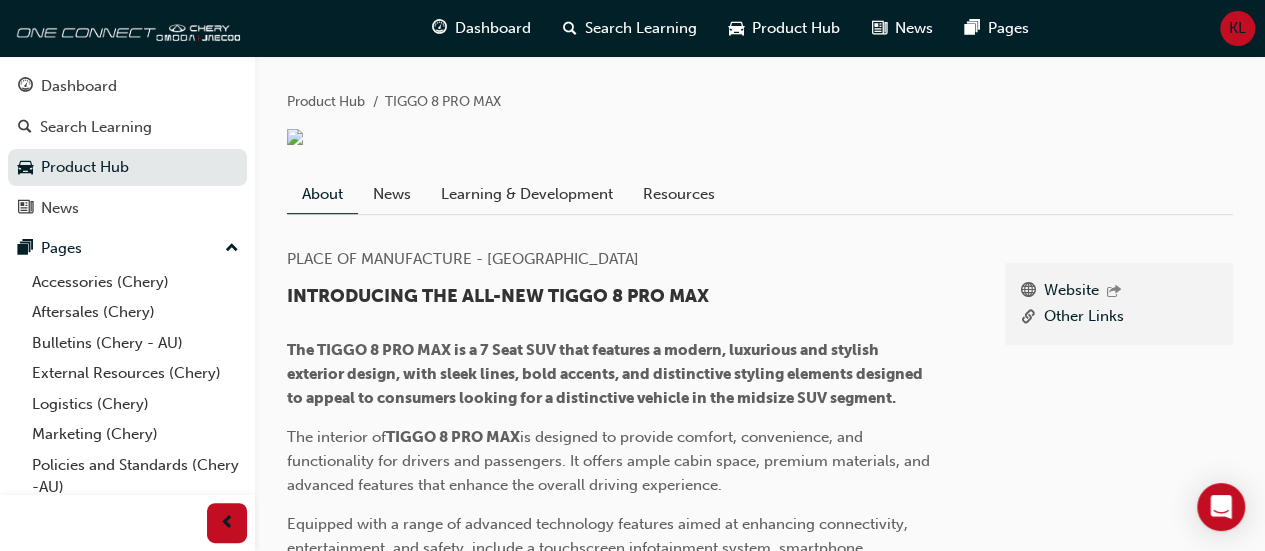 scroll, scrollTop: 458, scrollLeft: 0, axis: vertical 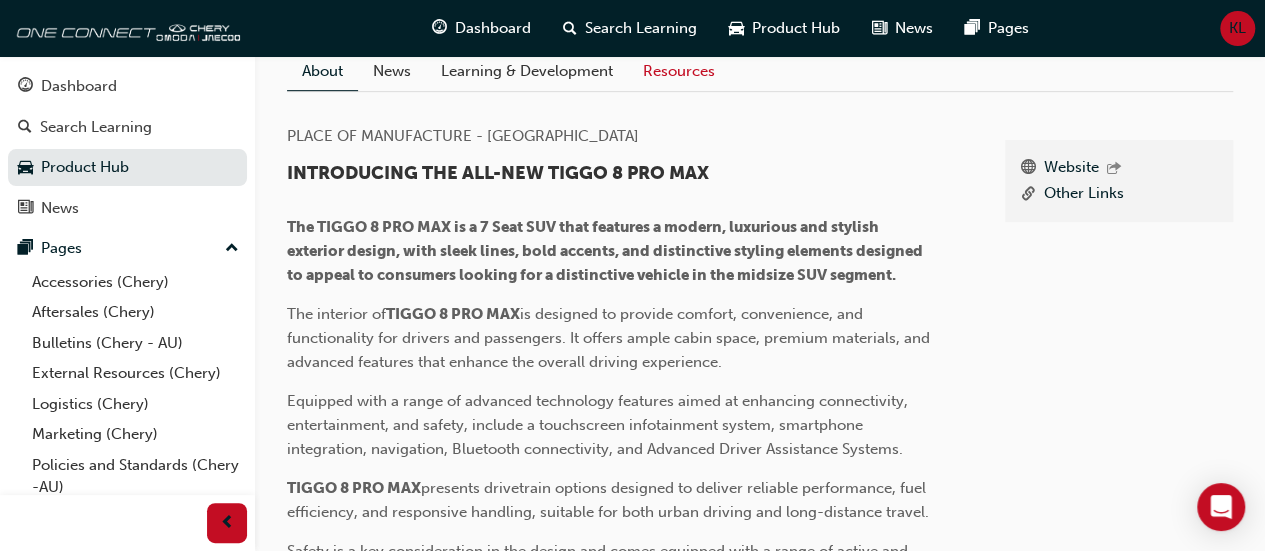 click on "Resources" at bounding box center (679, 72) 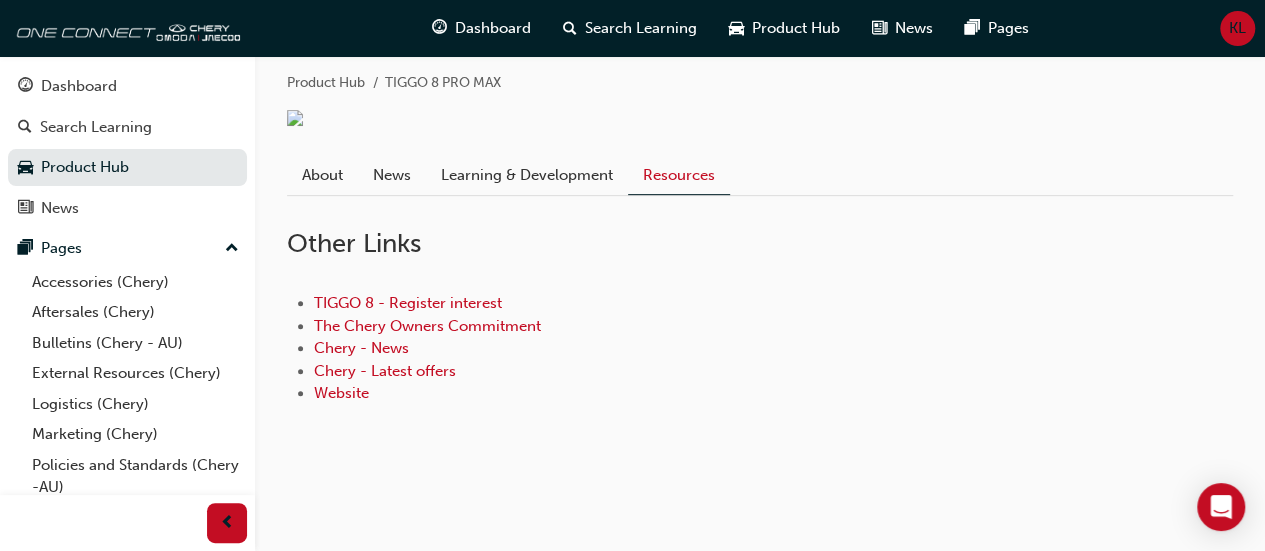 scroll, scrollTop: 376, scrollLeft: 0, axis: vertical 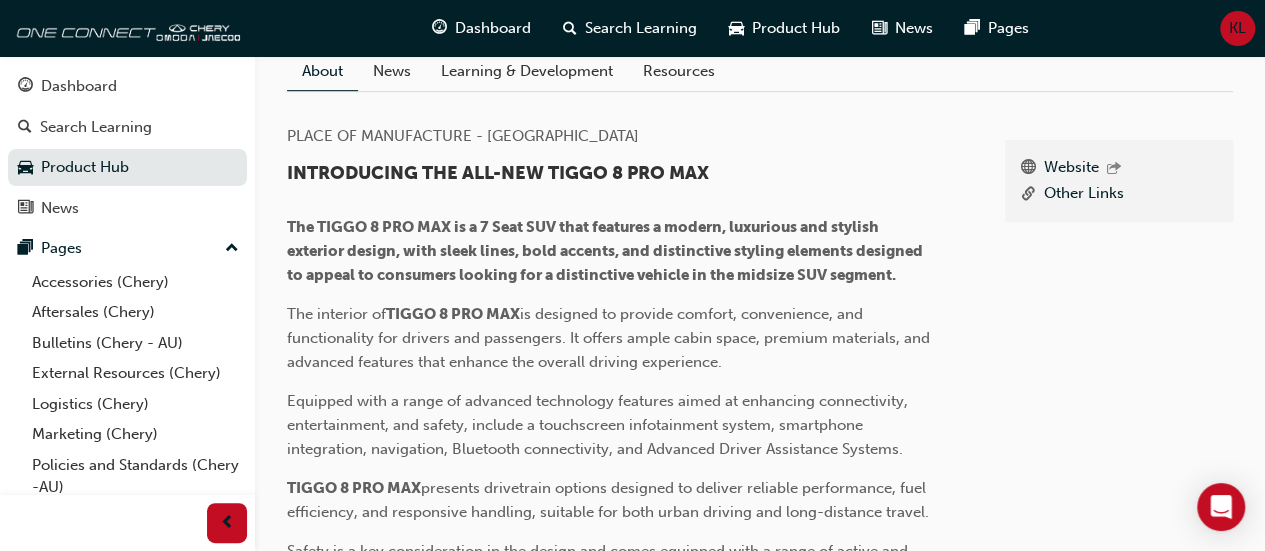 click on "PLACE OF MANUFACTURE - [GEOGRAPHIC_DATA]" at bounding box center [612, 136] 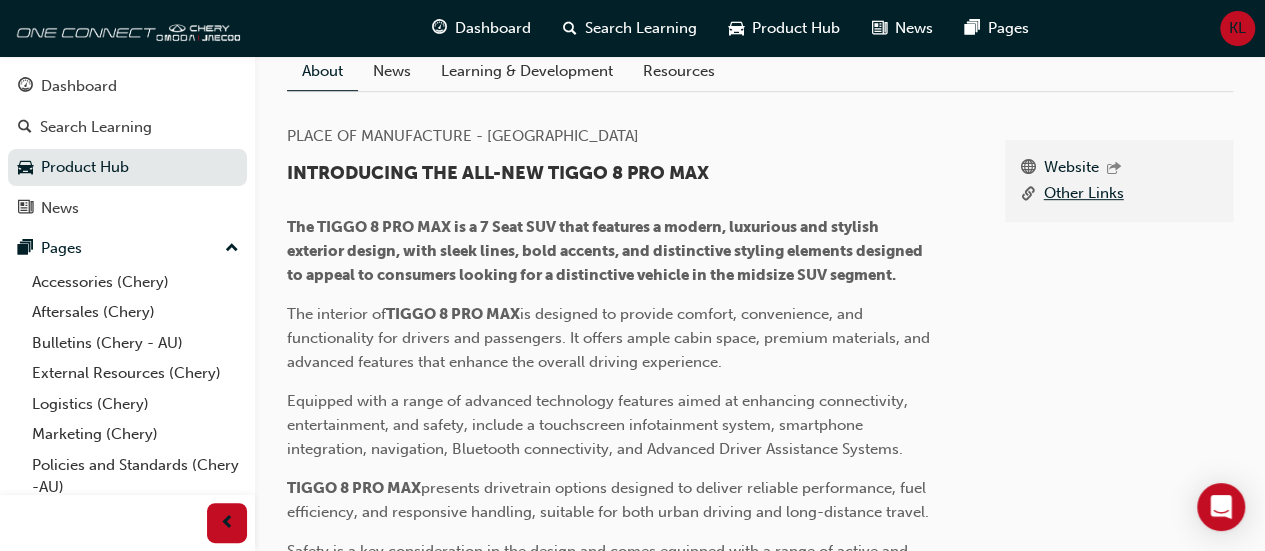 click on "Other Links" at bounding box center [1084, 194] 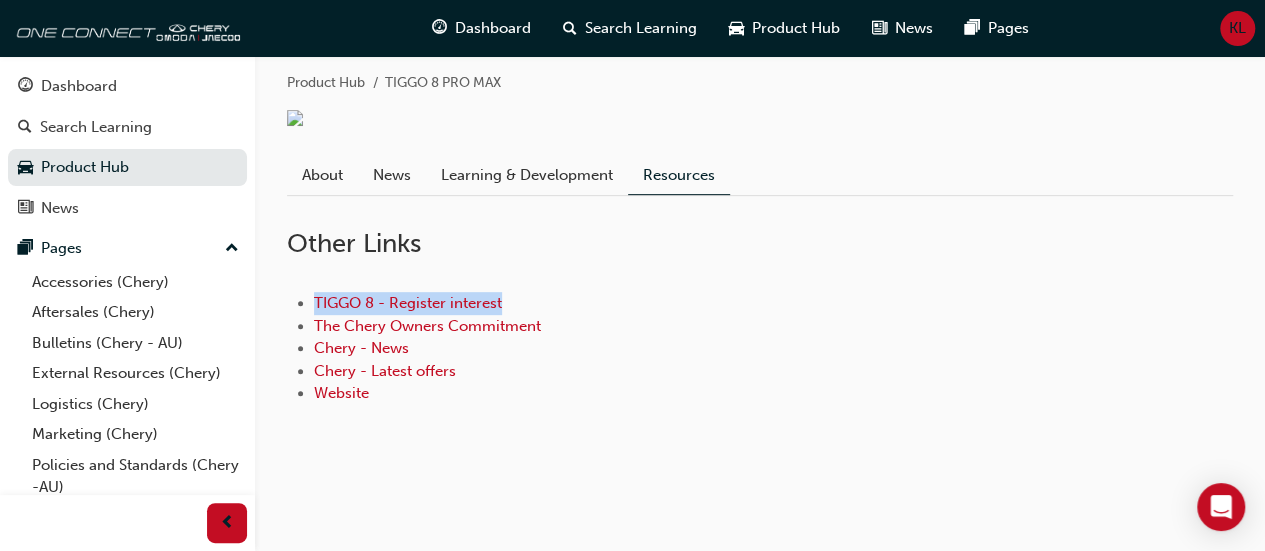 drag, startPoint x: 1092, startPoint y: 221, endPoint x: 1259, endPoint y: 285, distance: 178.8435 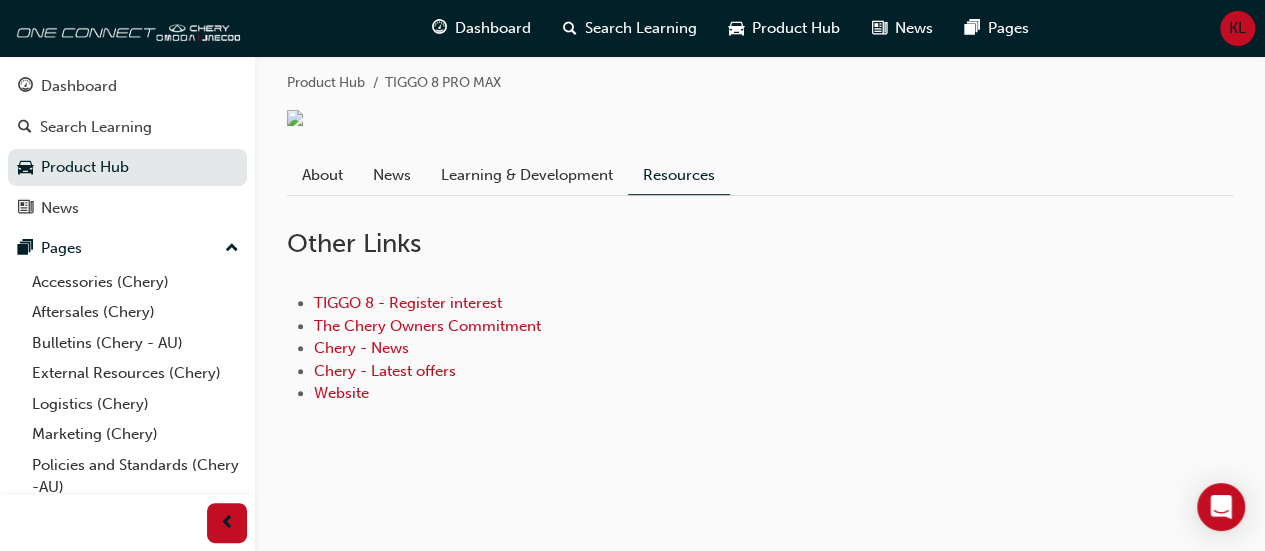 click on "Chery - News" at bounding box center (773, 348) 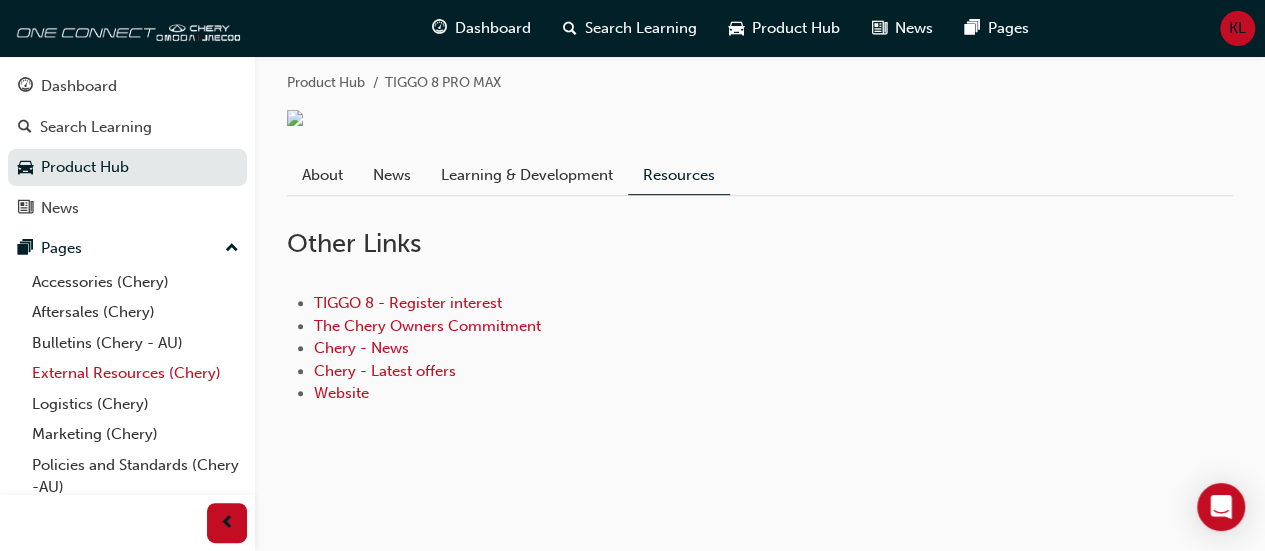 click on "External Resources (Chery)" at bounding box center [135, 373] 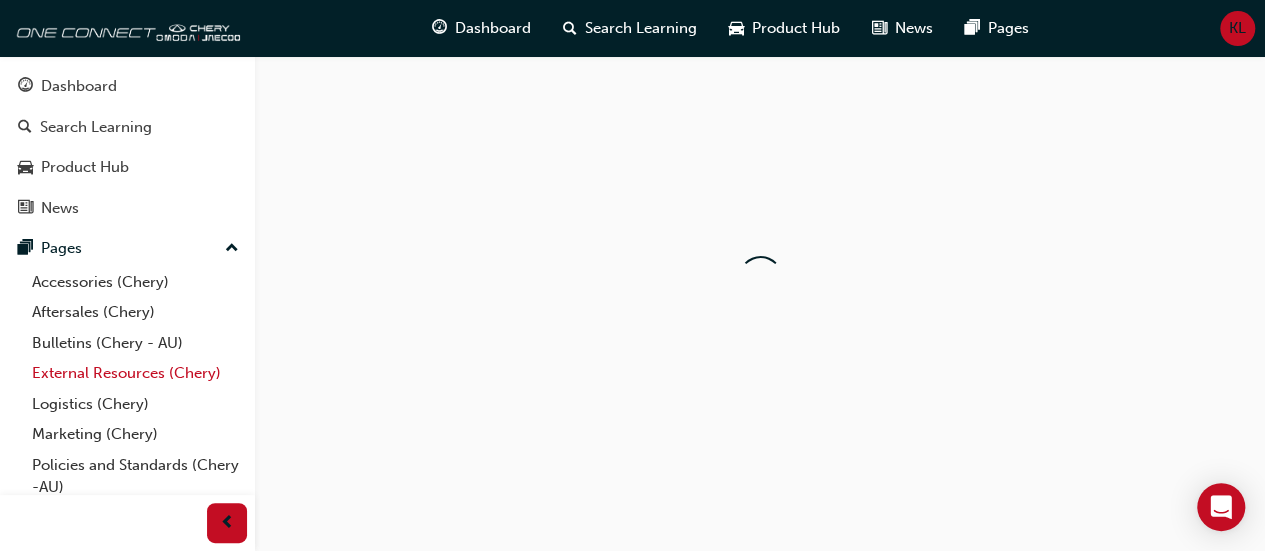 scroll, scrollTop: 0, scrollLeft: 0, axis: both 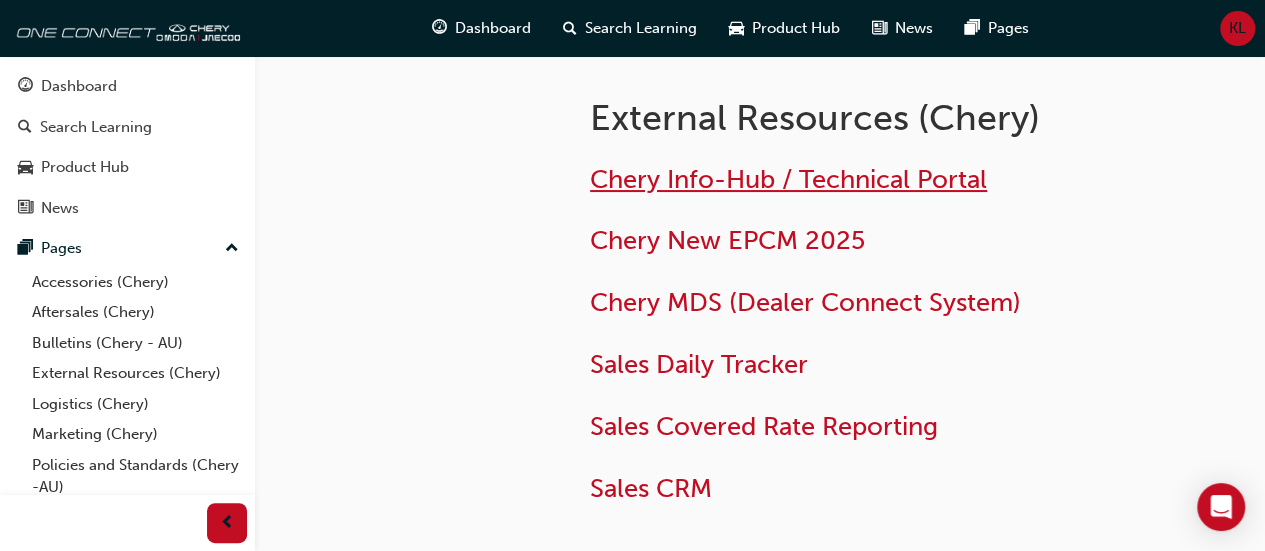 click on "Chery Info-Hub / Technical Portal" at bounding box center (788, 179) 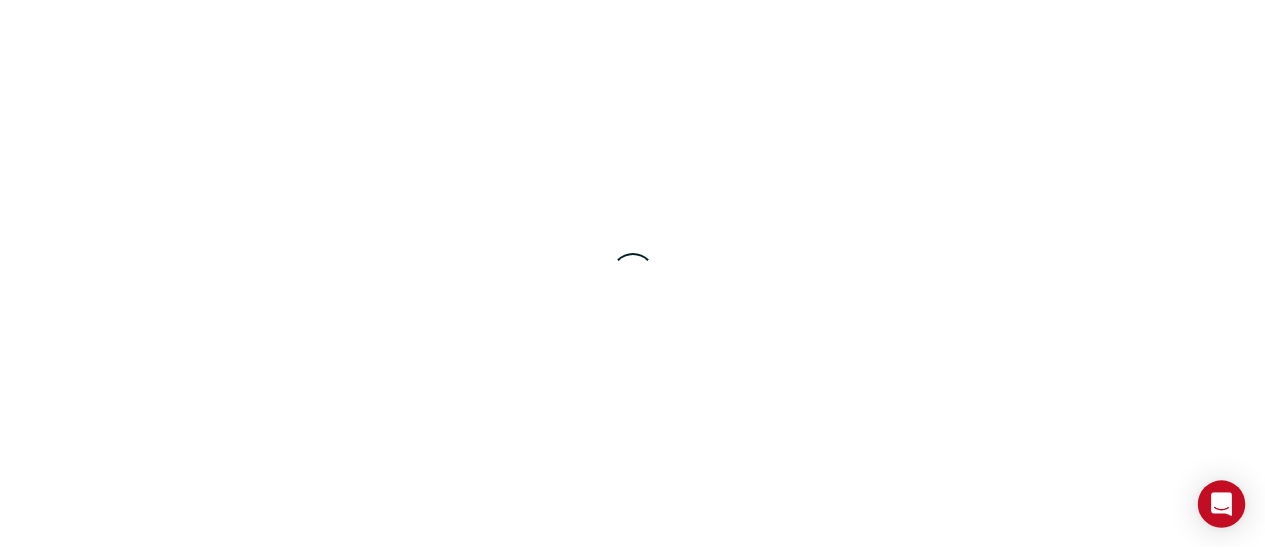 scroll, scrollTop: 0, scrollLeft: 0, axis: both 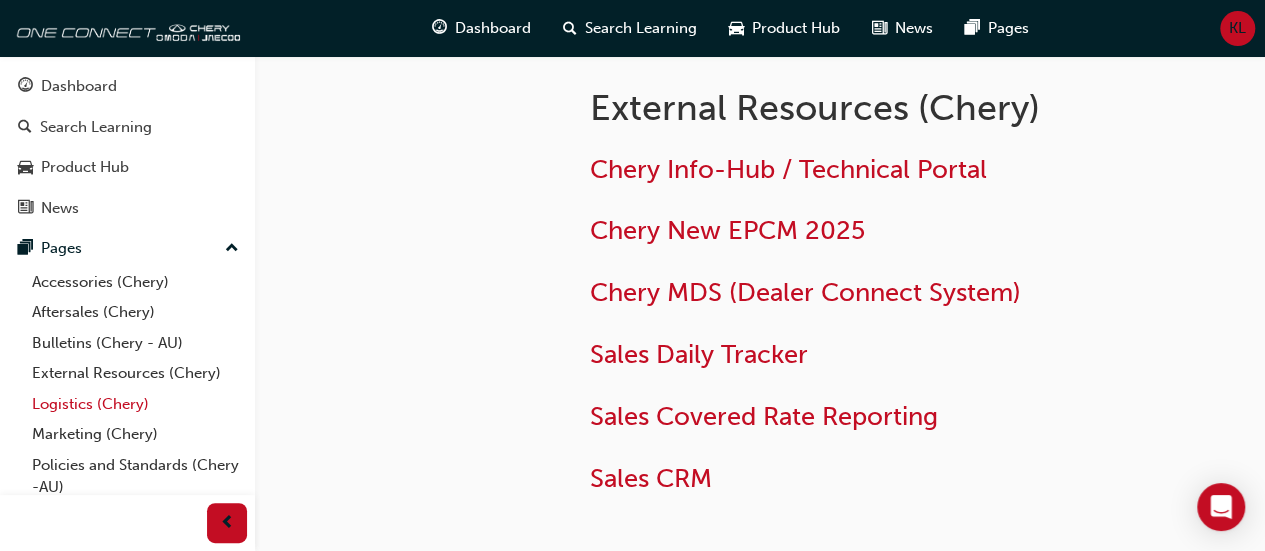 click on "Logistics (Chery)" at bounding box center [135, 404] 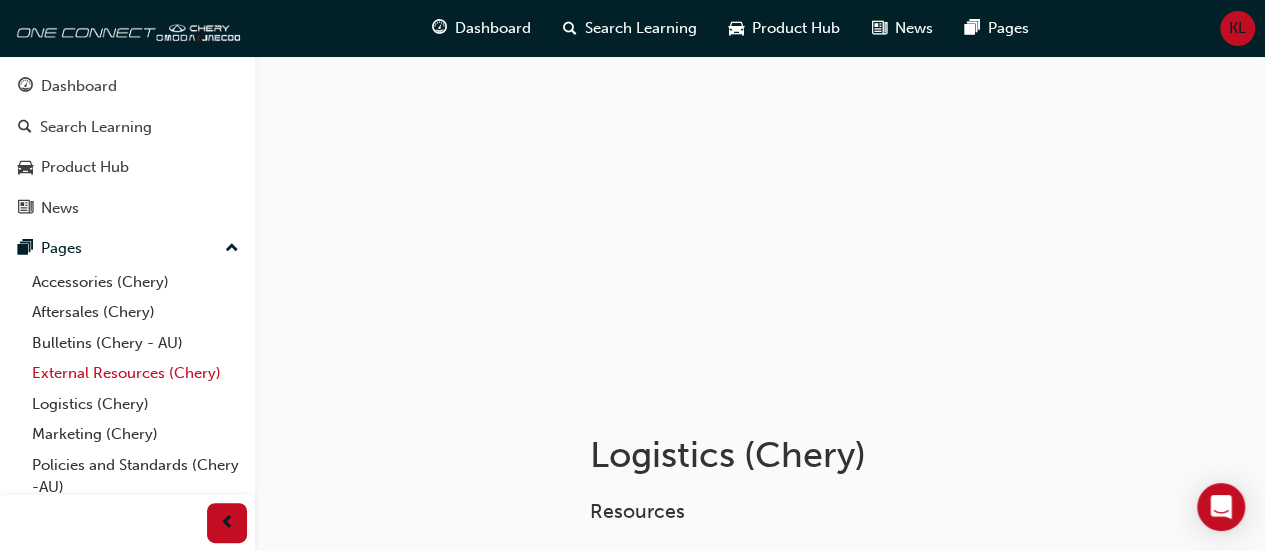 click on "External Resources (Chery)" at bounding box center (135, 373) 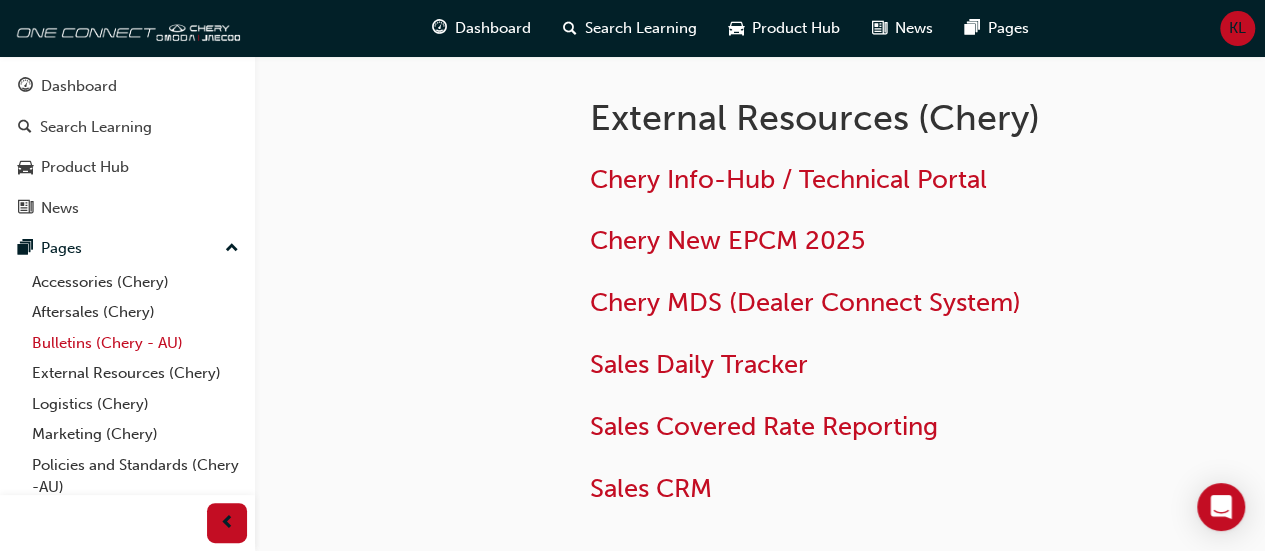 click on "Bulletins (Chery - AU)" at bounding box center [135, 343] 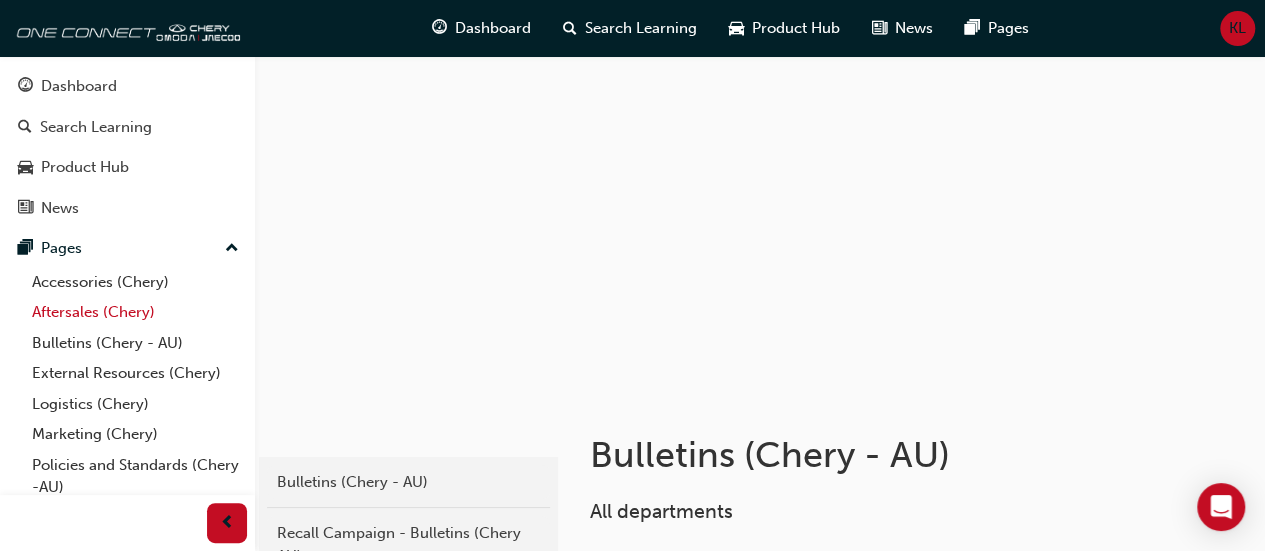 click on "Aftersales (Chery)" at bounding box center [135, 312] 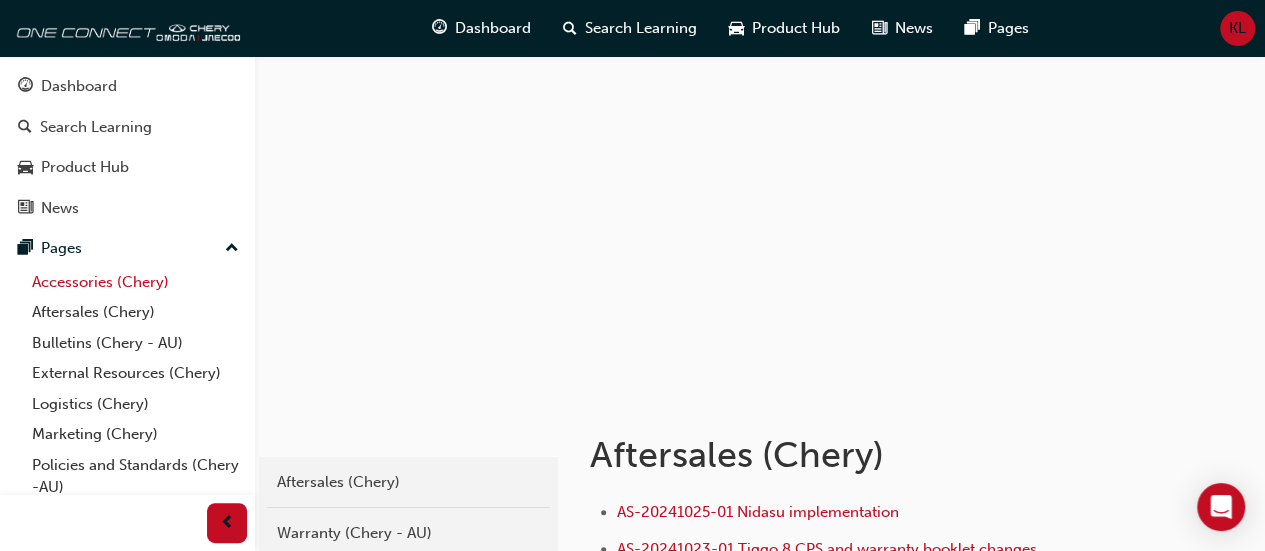 click on "Accessories (Chery)" at bounding box center [135, 282] 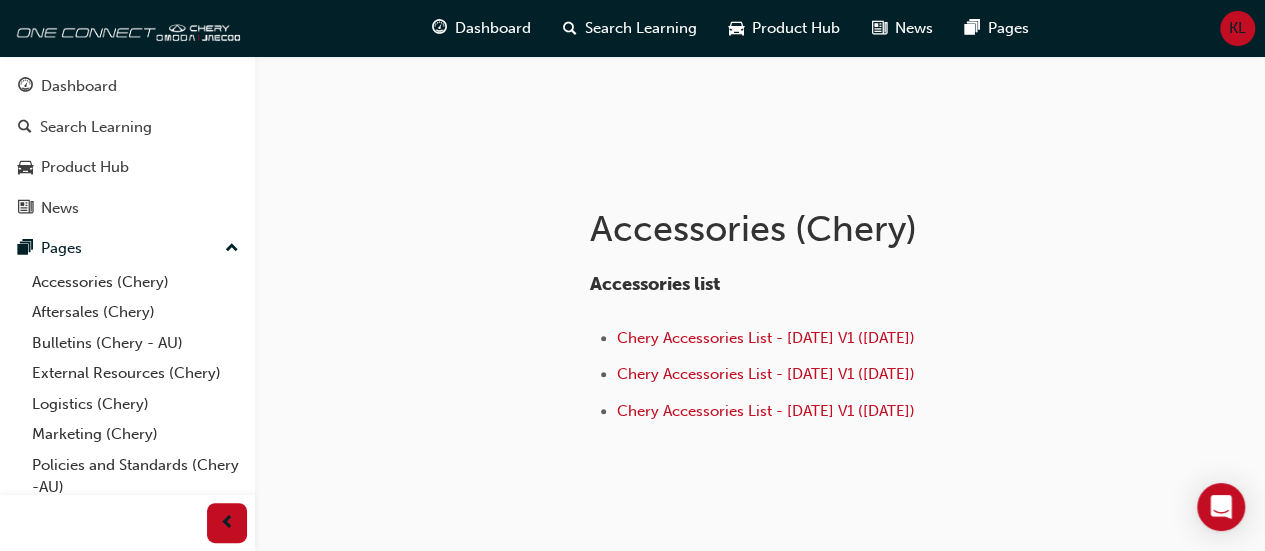 scroll, scrollTop: 238, scrollLeft: 0, axis: vertical 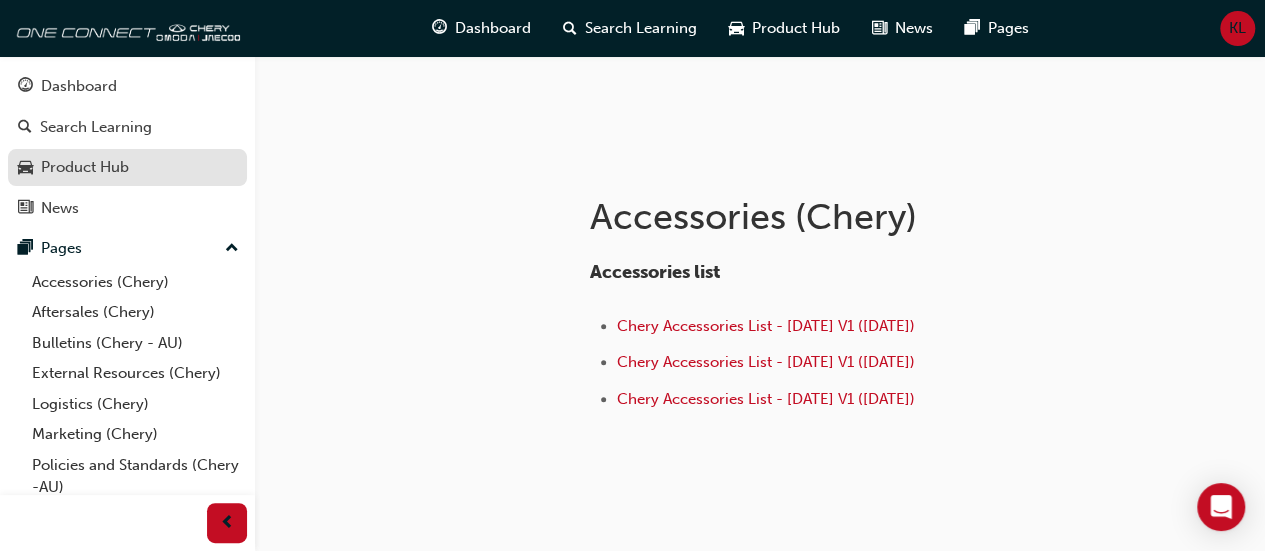 click on "Product Hub" at bounding box center (85, 167) 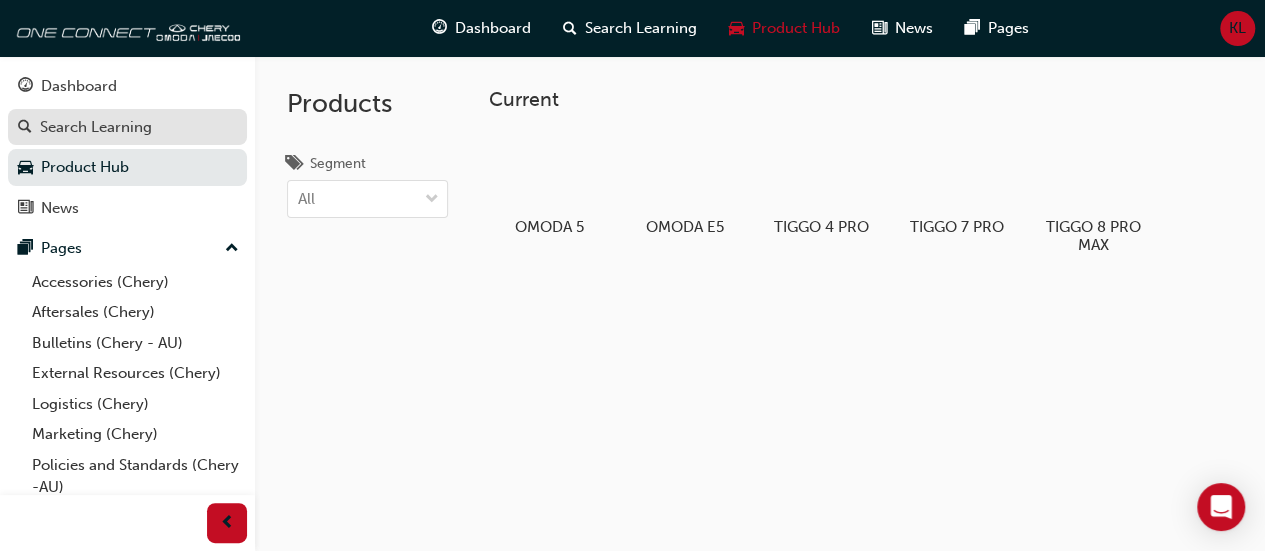 click on "Search Learning" at bounding box center [127, 127] 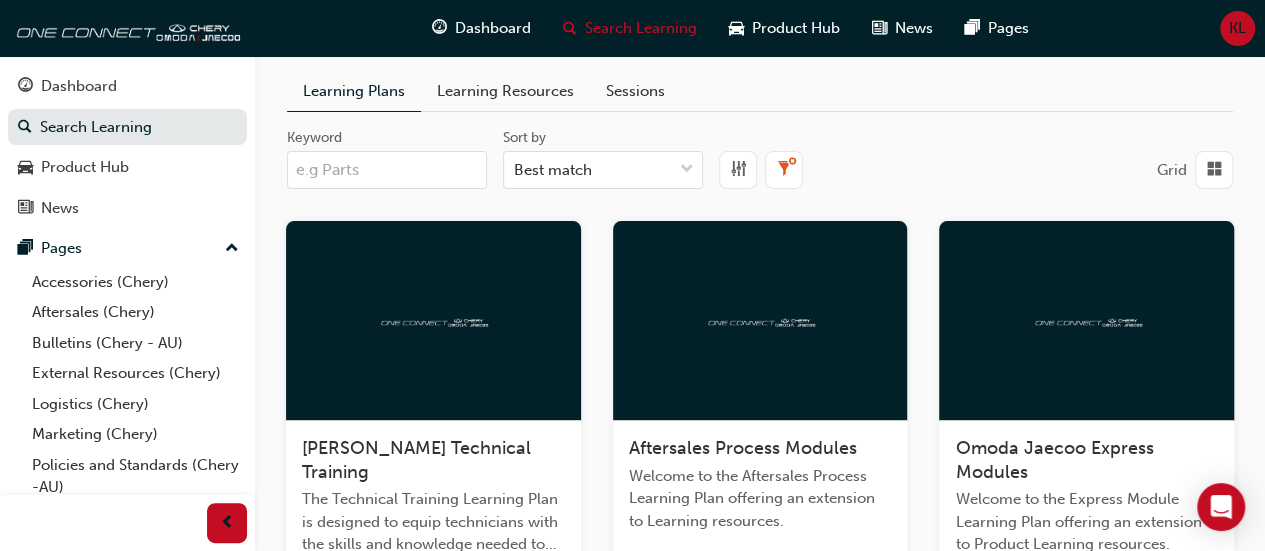 click on "Grid" at bounding box center (976, 170) 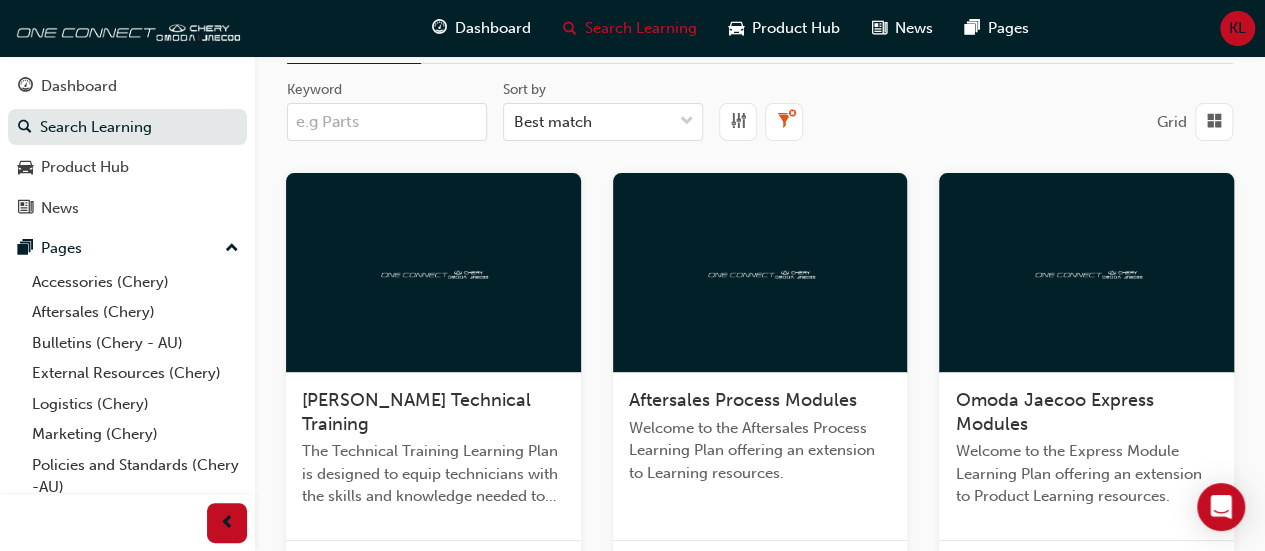 scroll, scrollTop: 41, scrollLeft: 0, axis: vertical 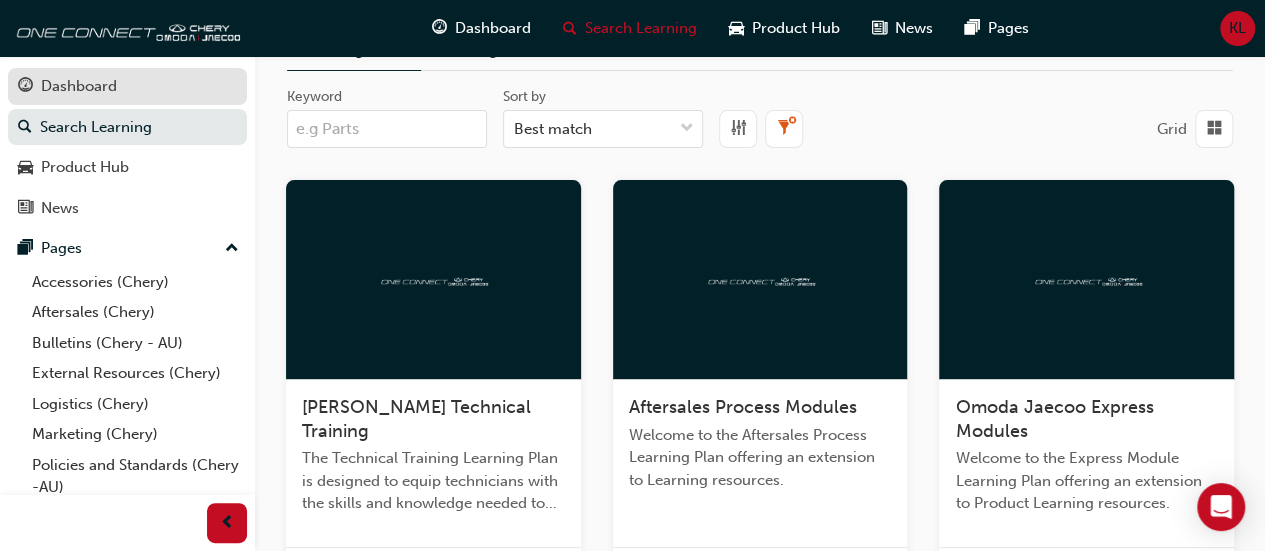 click on "Dashboard" at bounding box center [127, 86] 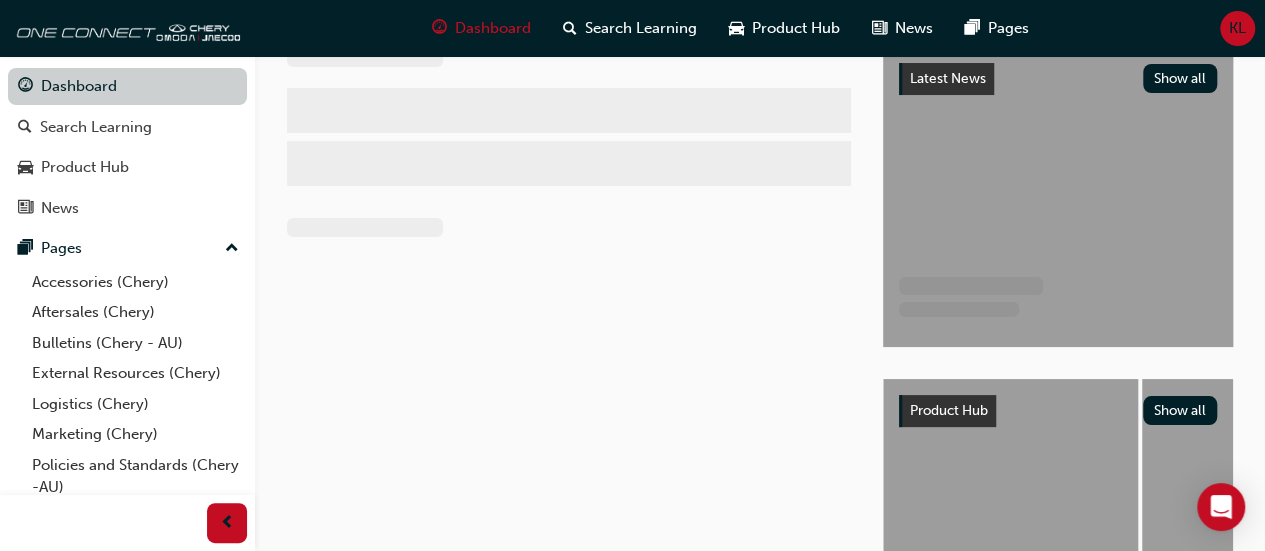 scroll, scrollTop: 0, scrollLeft: 0, axis: both 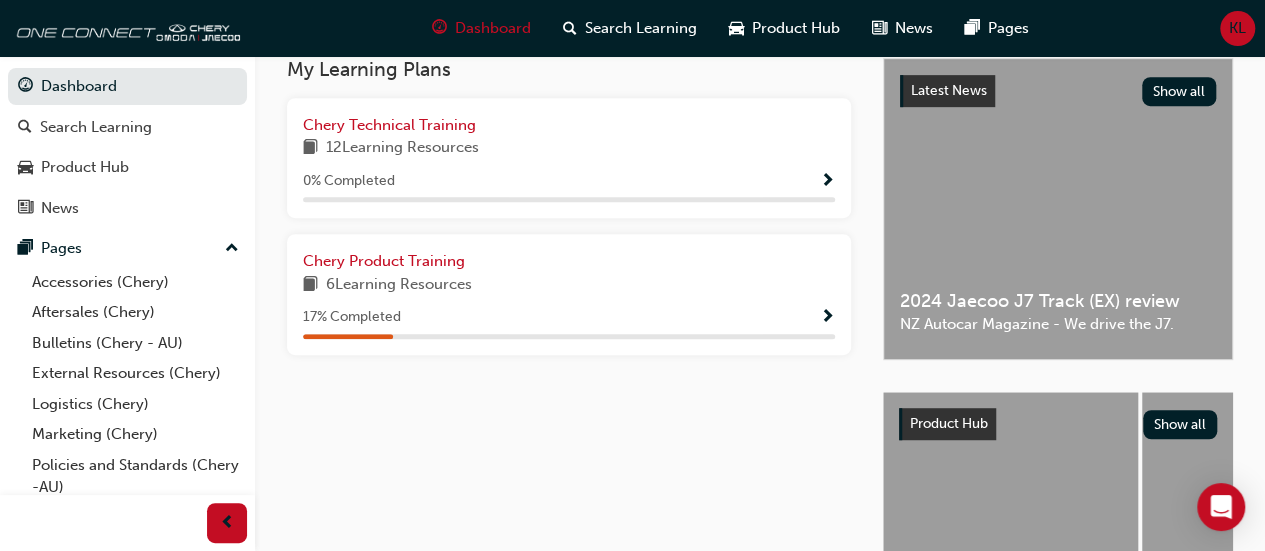 click on "0 % Completed" at bounding box center [569, 181] 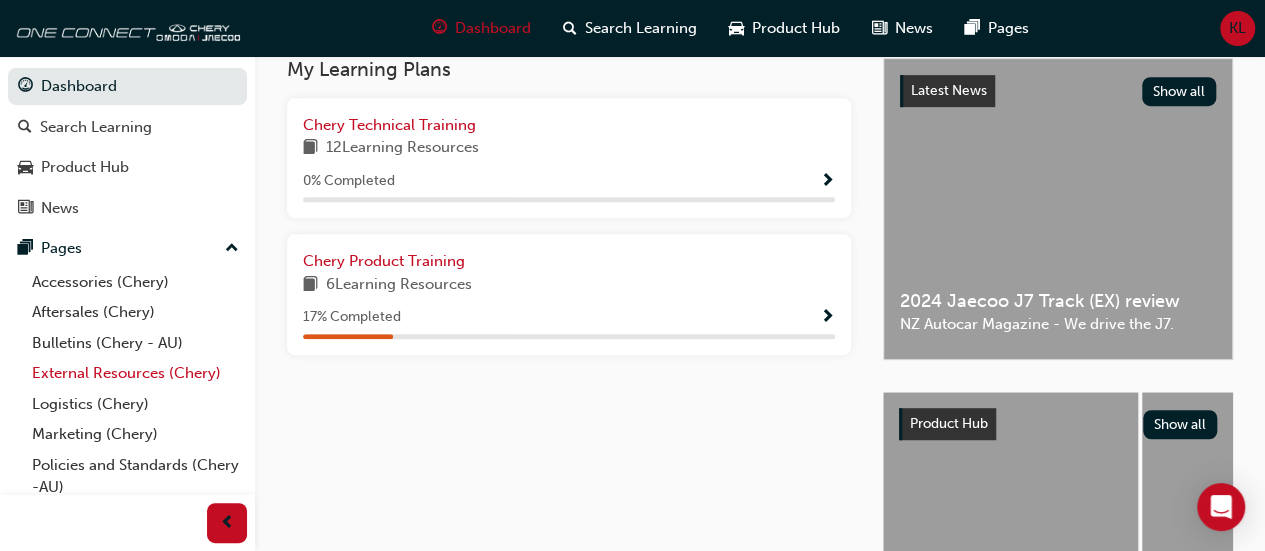 click on "External Resources (Chery)" at bounding box center [135, 373] 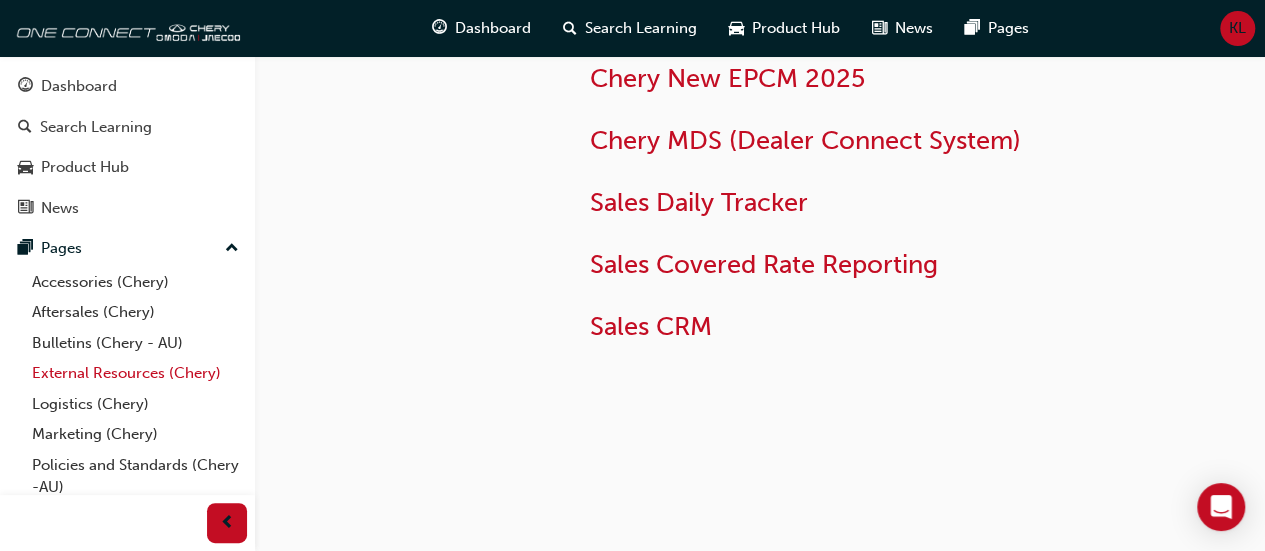 scroll, scrollTop: 161, scrollLeft: 0, axis: vertical 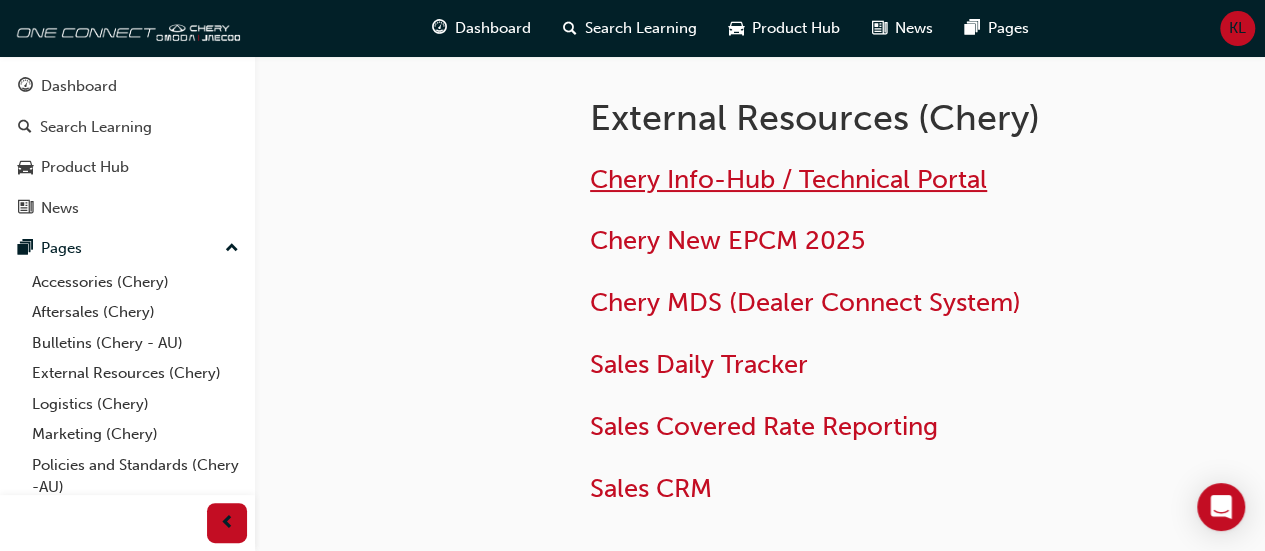 click on "Chery Info-Hub / Technical Portal" at bounding box center [788, 179] 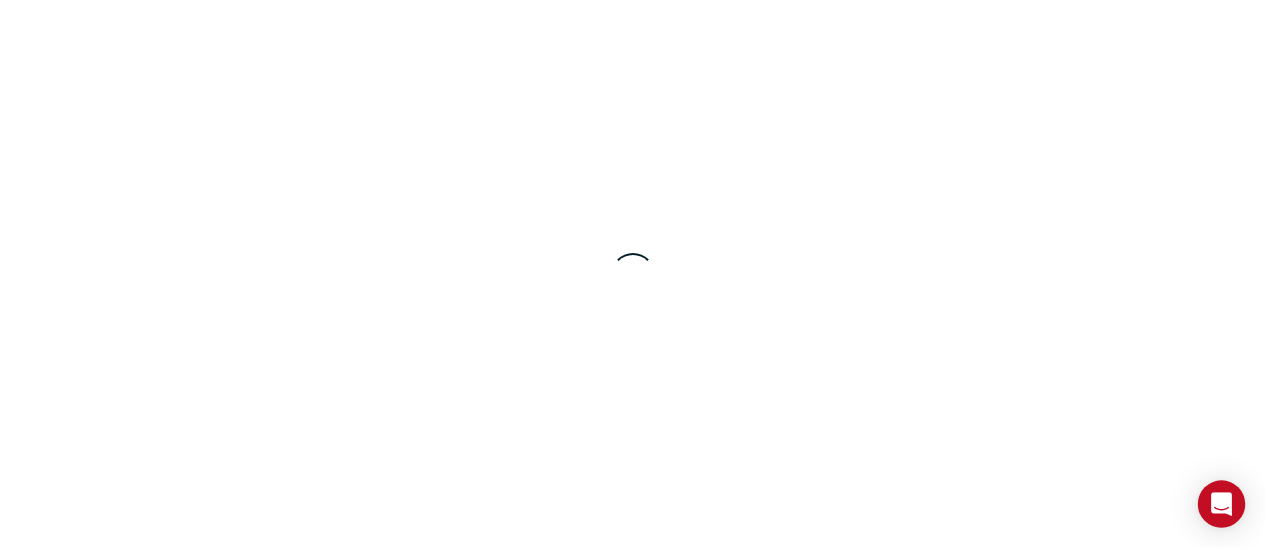 scroll, scrollTop: 0, scrollLeft: 0, axis: both 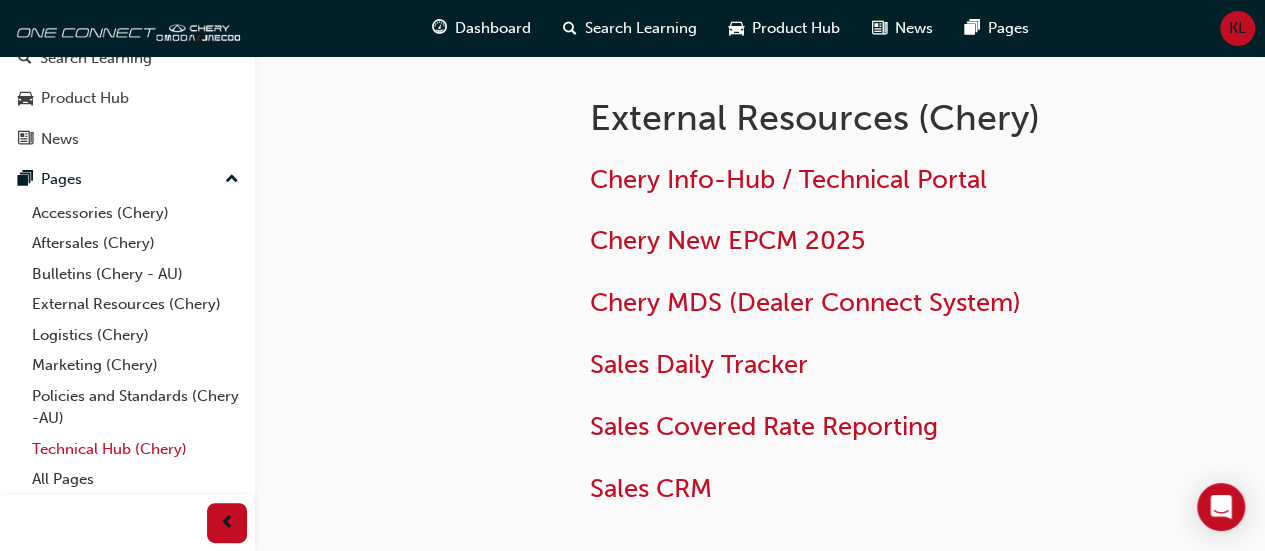 click on "Technical Hub (Chery)" at bounding box center [135, 449] 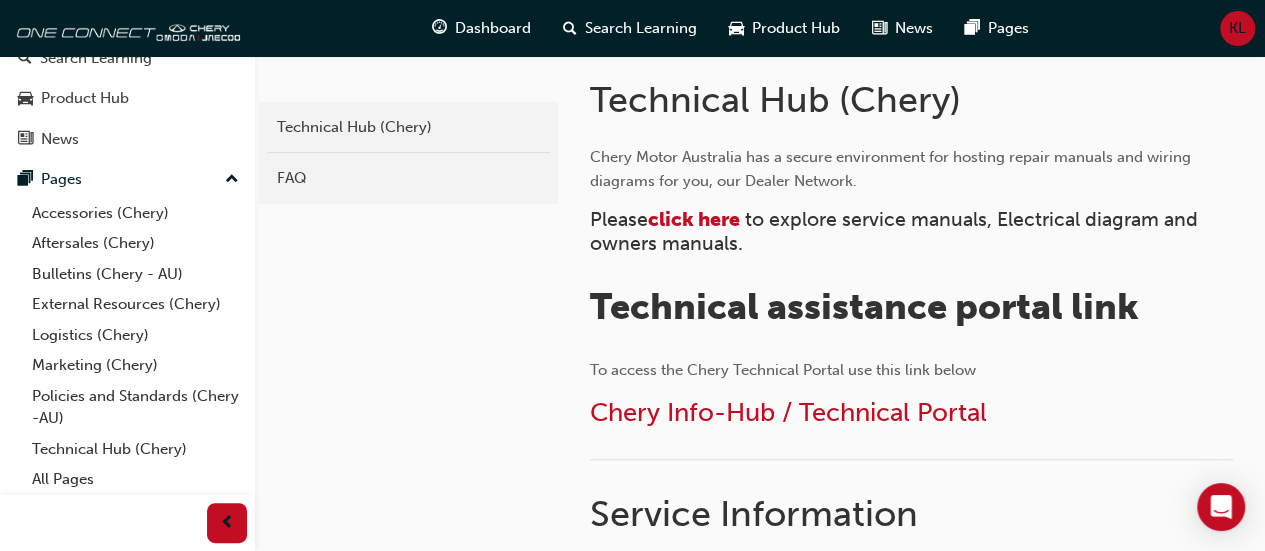 scroll, scrollTop: 374, scrollLeft: 0, axis: vertical 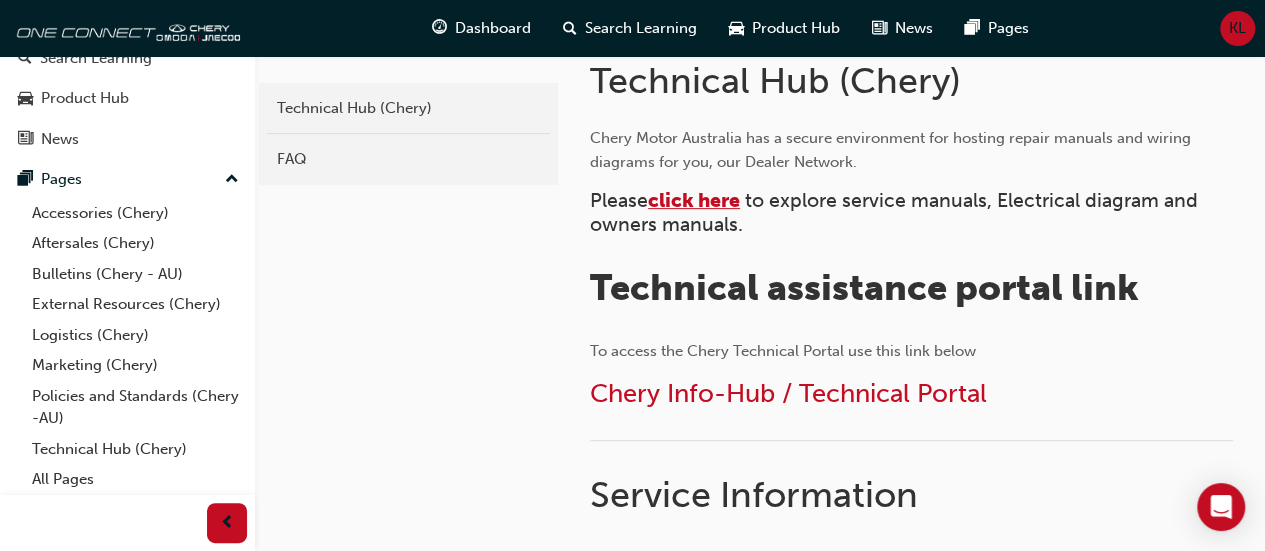 click on "click here" at bounding box center [694, 200] 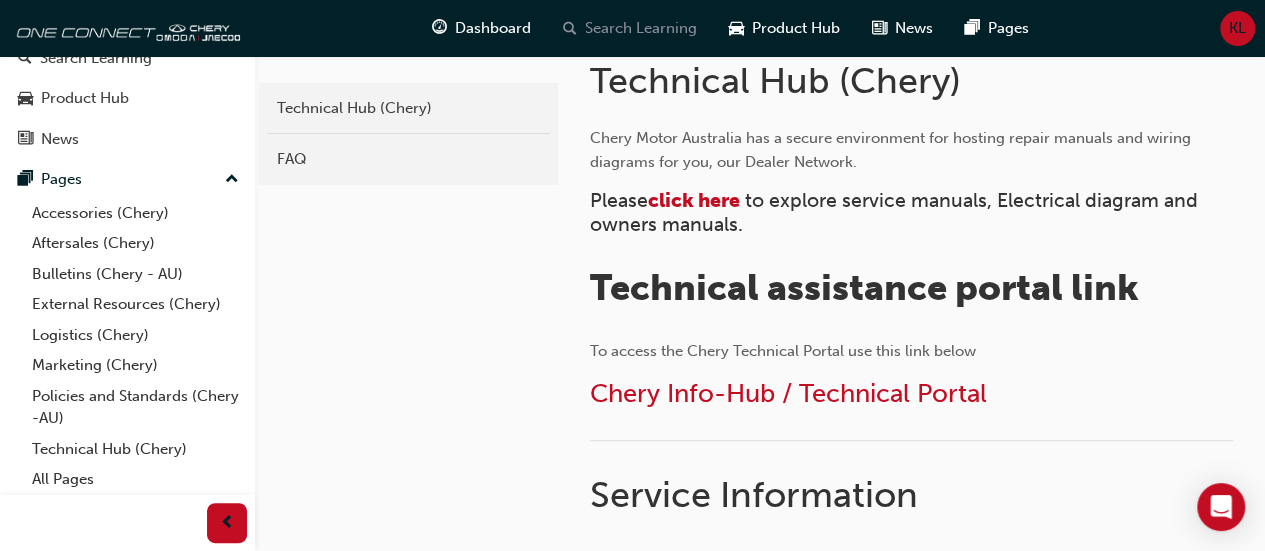 scroll, scrollTop: 0, scrollLeft: 0, axis: both 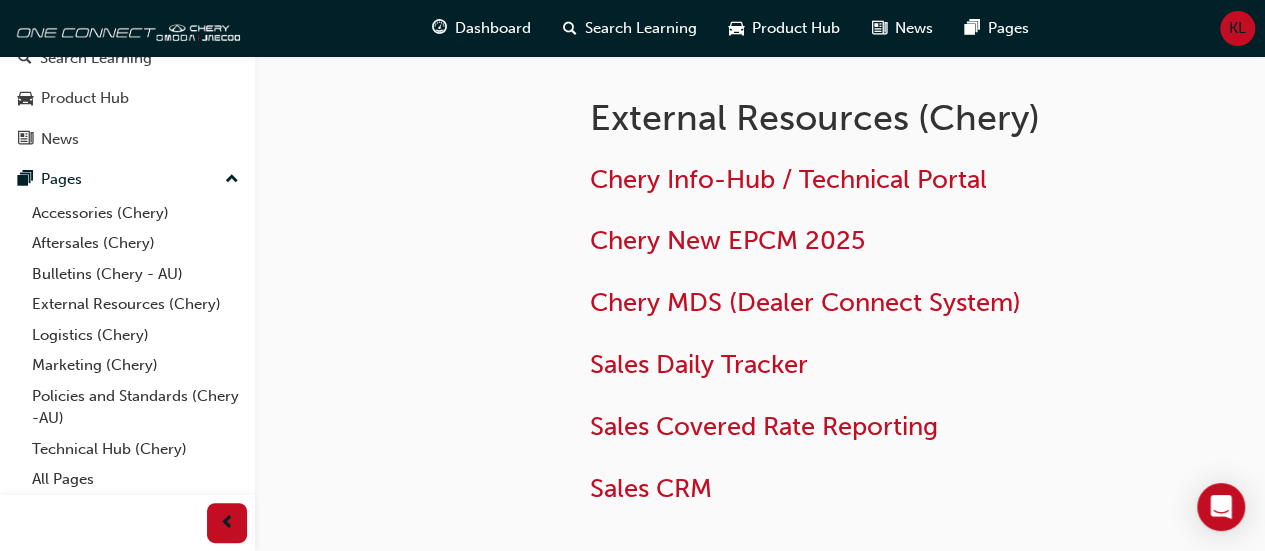 click at bounding box center (406, 327) 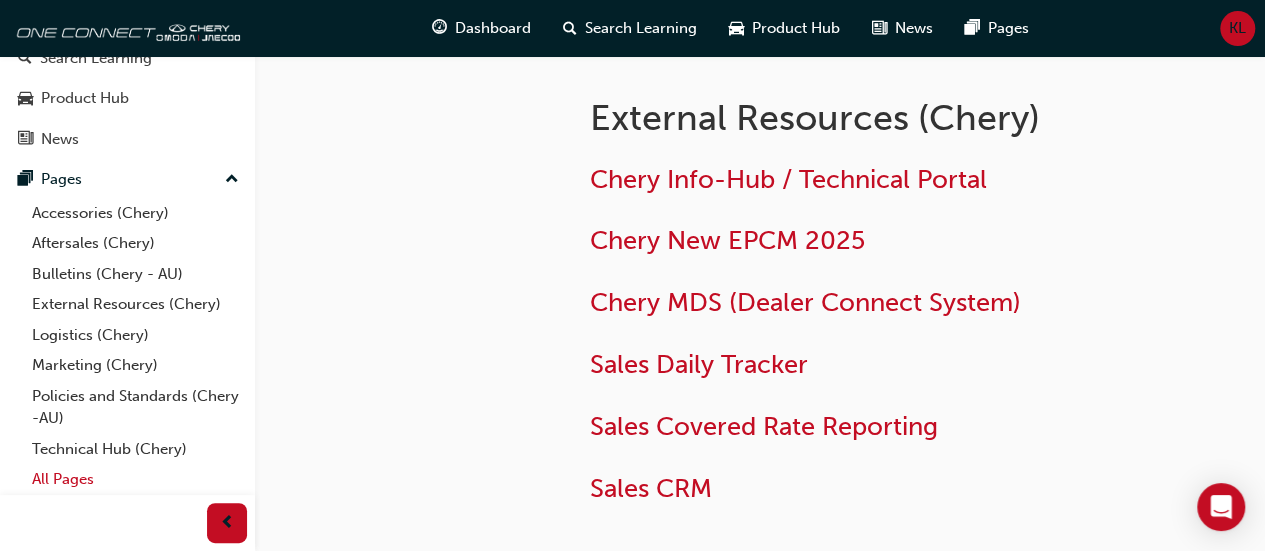 click on "All Pages" at bounding box center [135, 479] 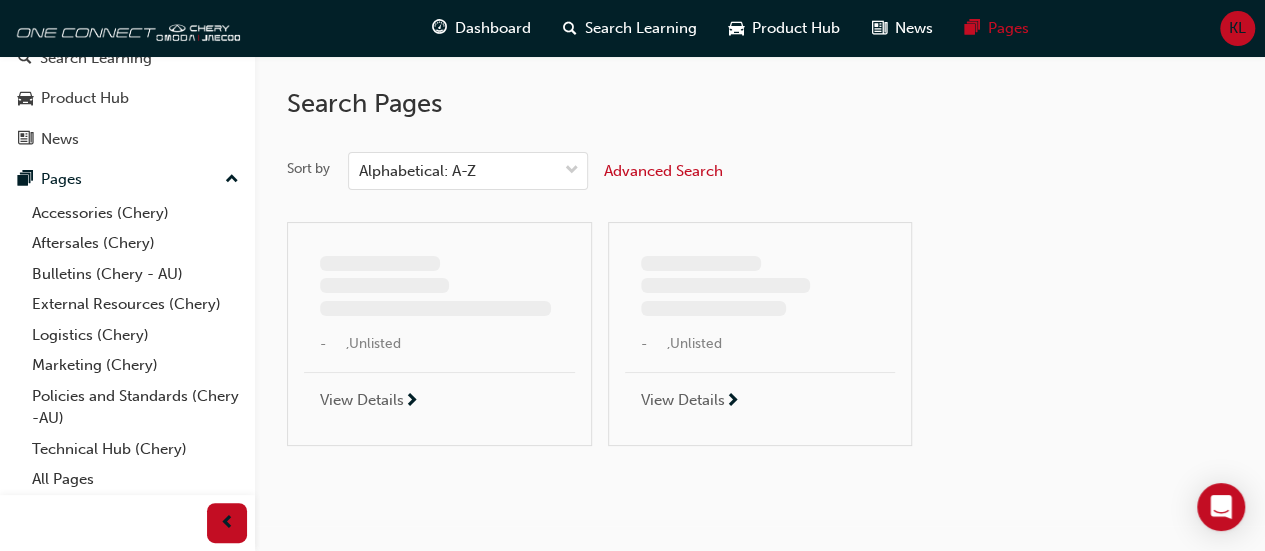 click on "-      ,  Unlisted View Details" at bounding box center [760, 334] 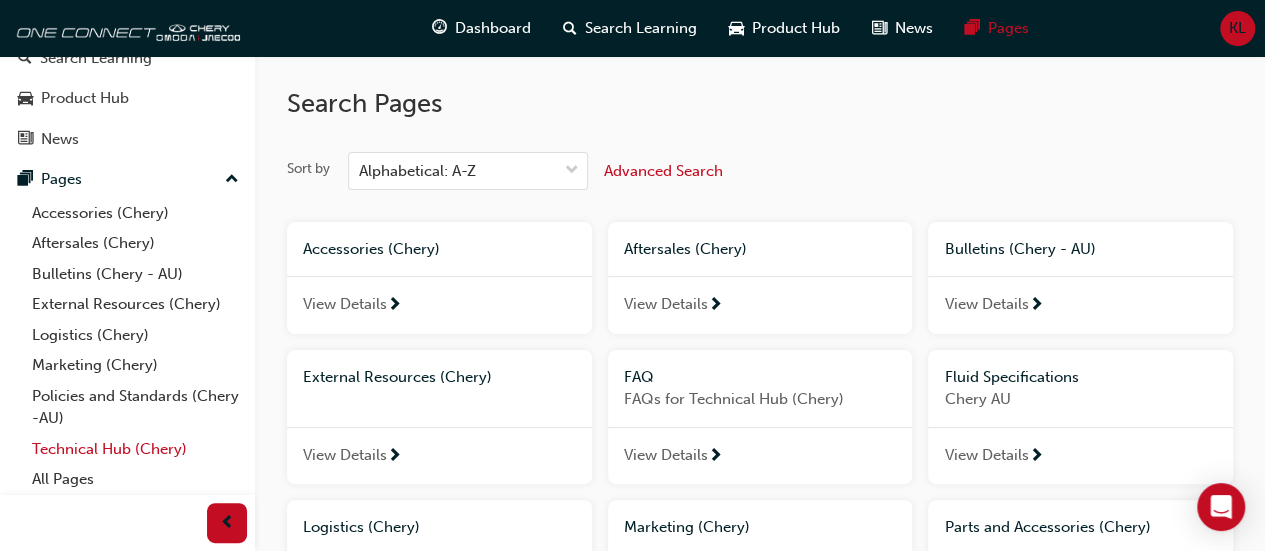 click on "Technical Hub (Chery)" at bounding box center (135, 449) 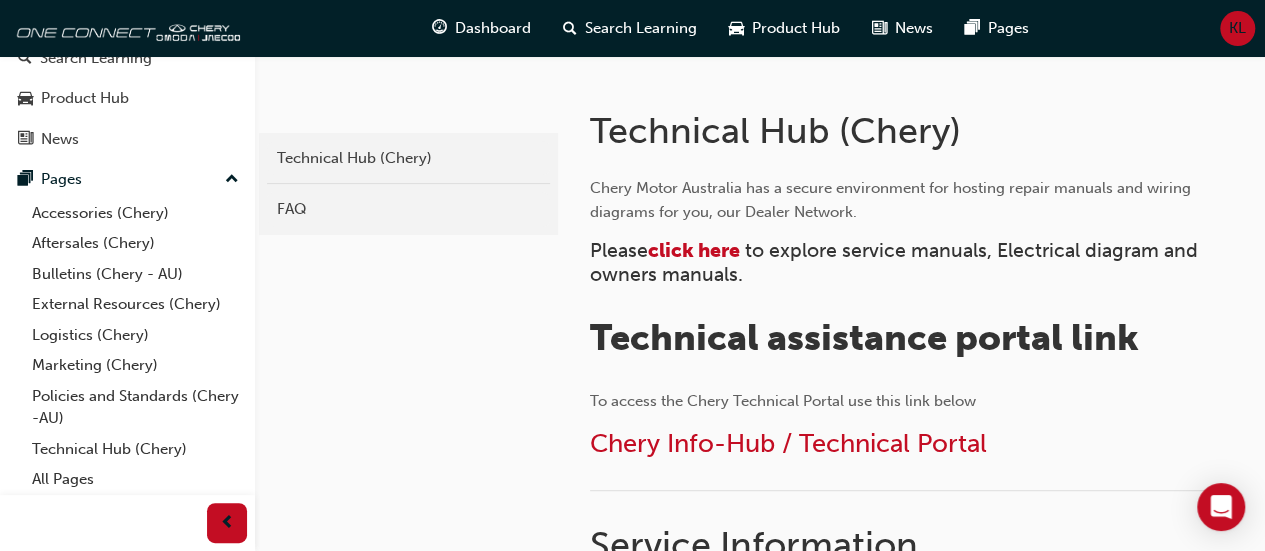 scroll, scrollTop: 286, scrollLeft: 0, axis: vertical 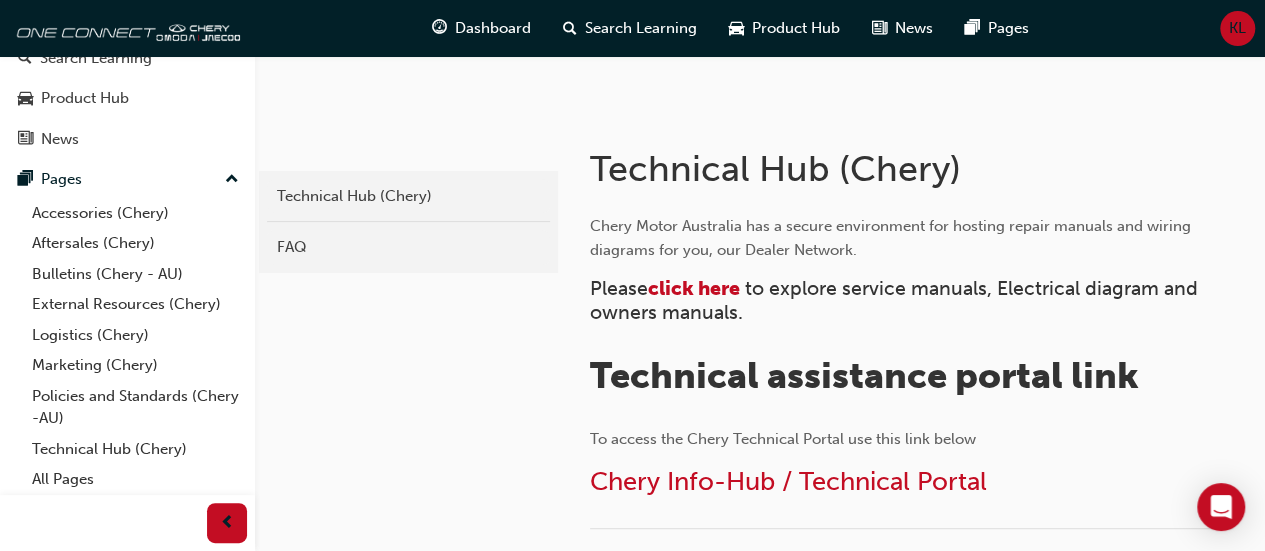 click on "KL" at bounding box center (1237, 28) 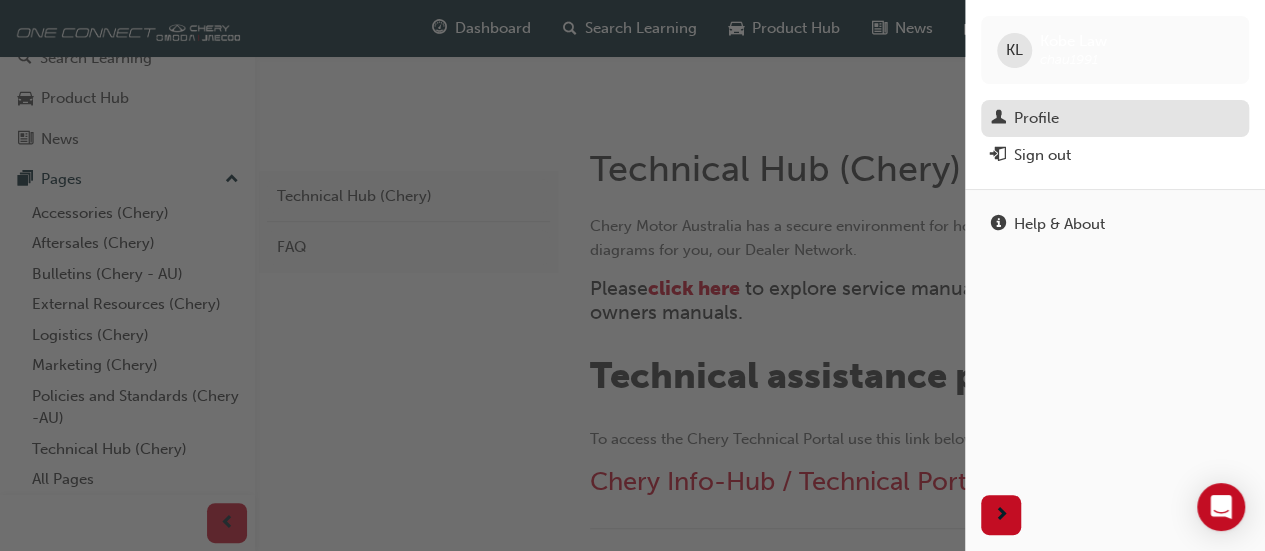 click on "Profile" at bounding box center [1036, 118] 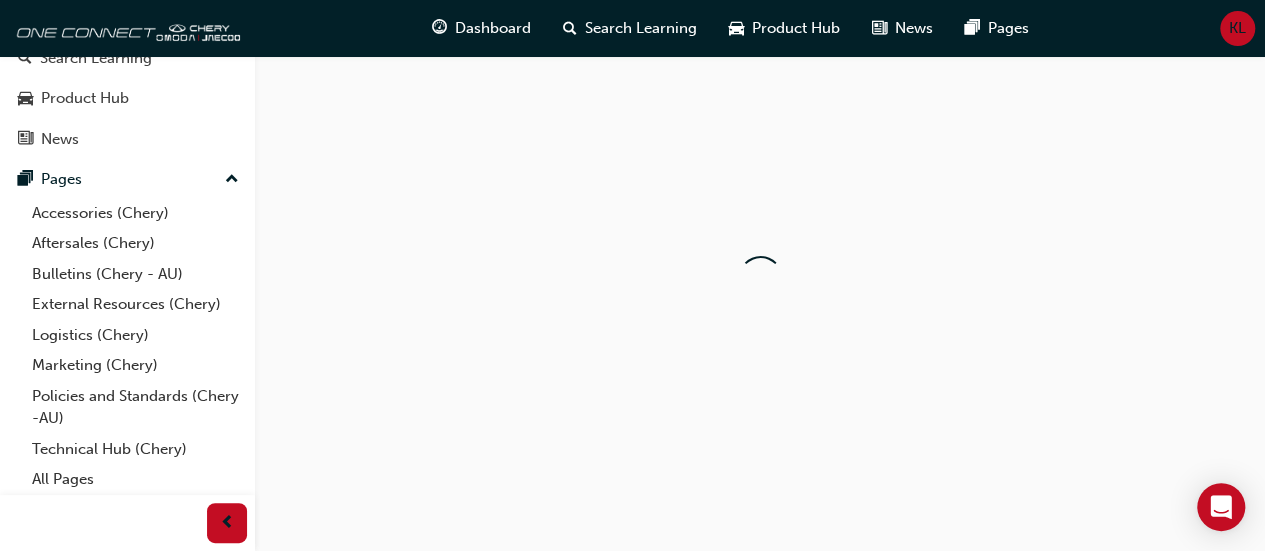 scroll, scrollTop: 0, scrollLeft: 0, axis: both 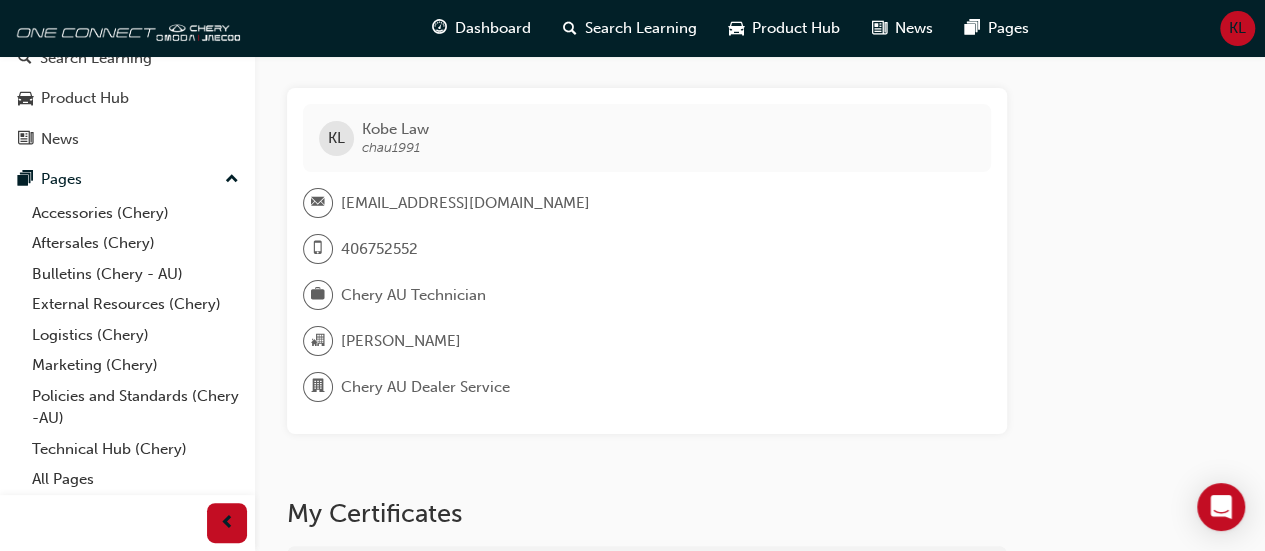 click on "michaelg@peterpage.com.au" at bounding box center [465, 203] 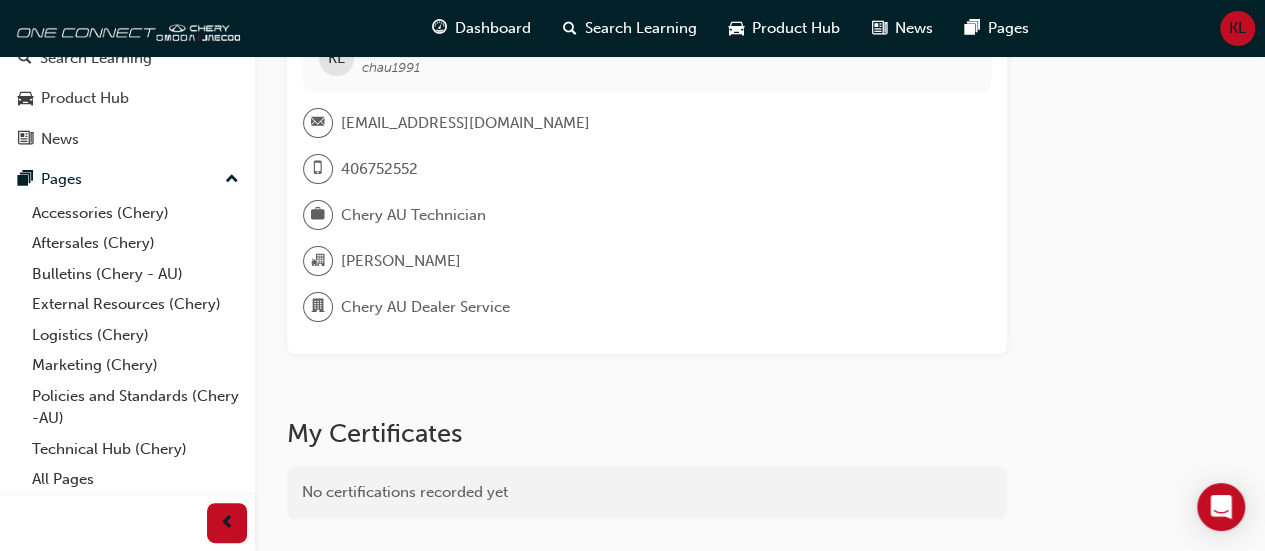 scroll, scrollTop: 0, scrollLeft: 0, axis: both 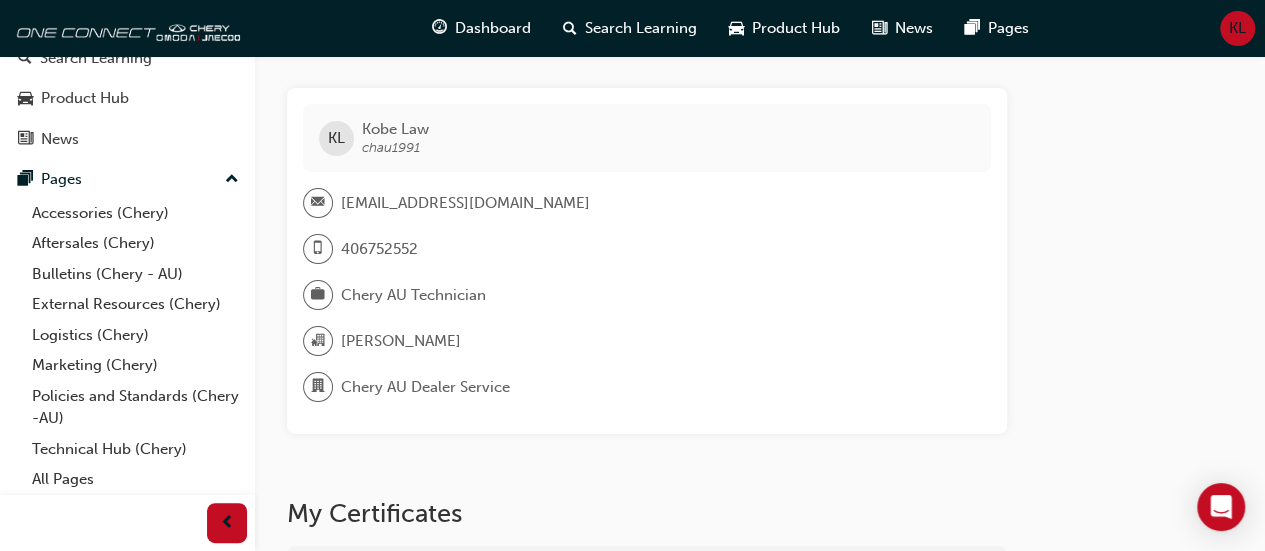 click on "406752552" at bounding box center (379, 249) 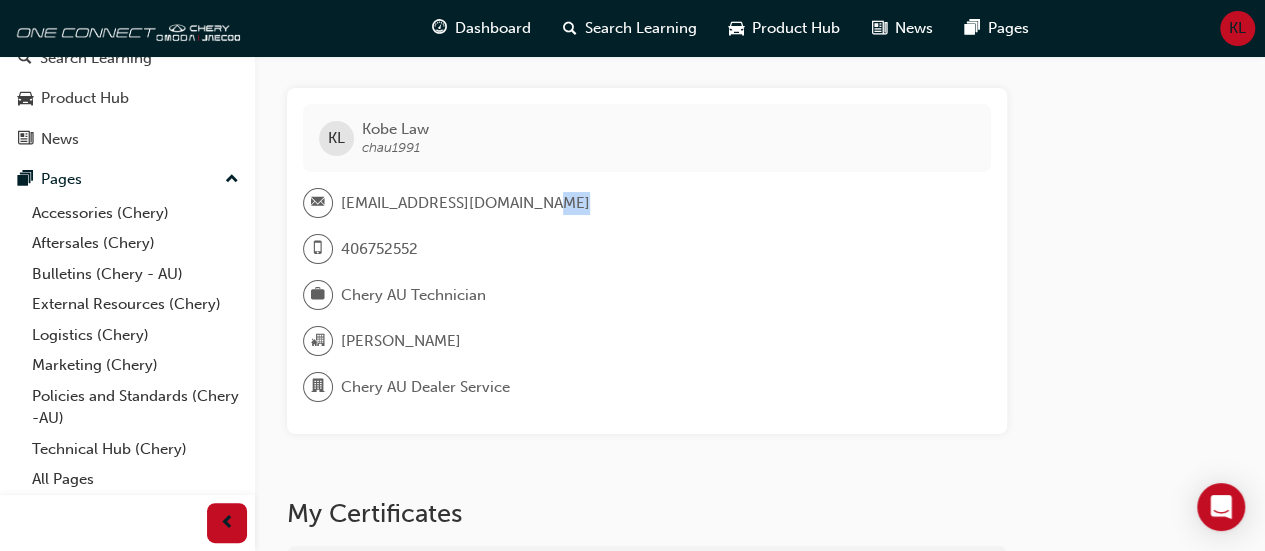 drag, startPoint x: 570, startPoint y: 189, endPoint x: 293, endPoint y: 243, distance: 282.21445 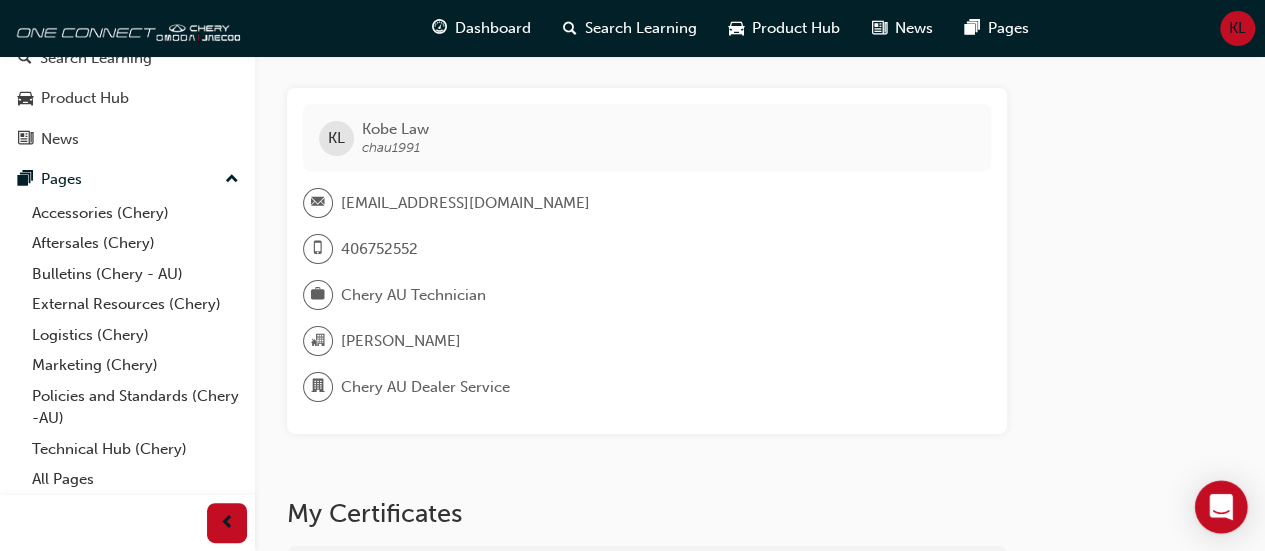 click 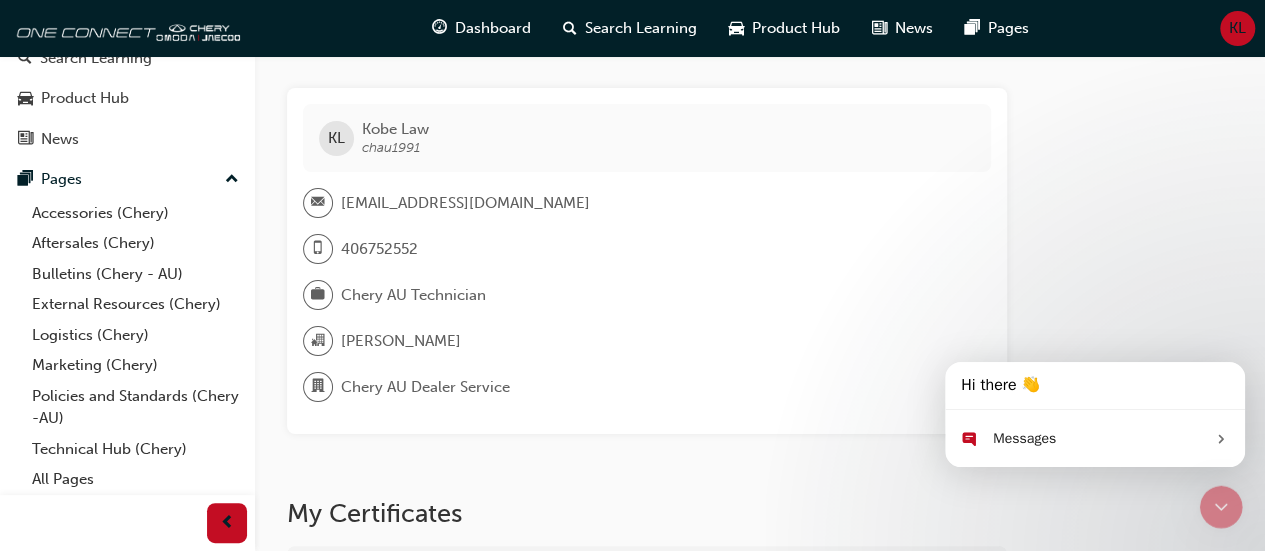 scroll, scrollTop: 0, scrollLeft: 0, axis: both 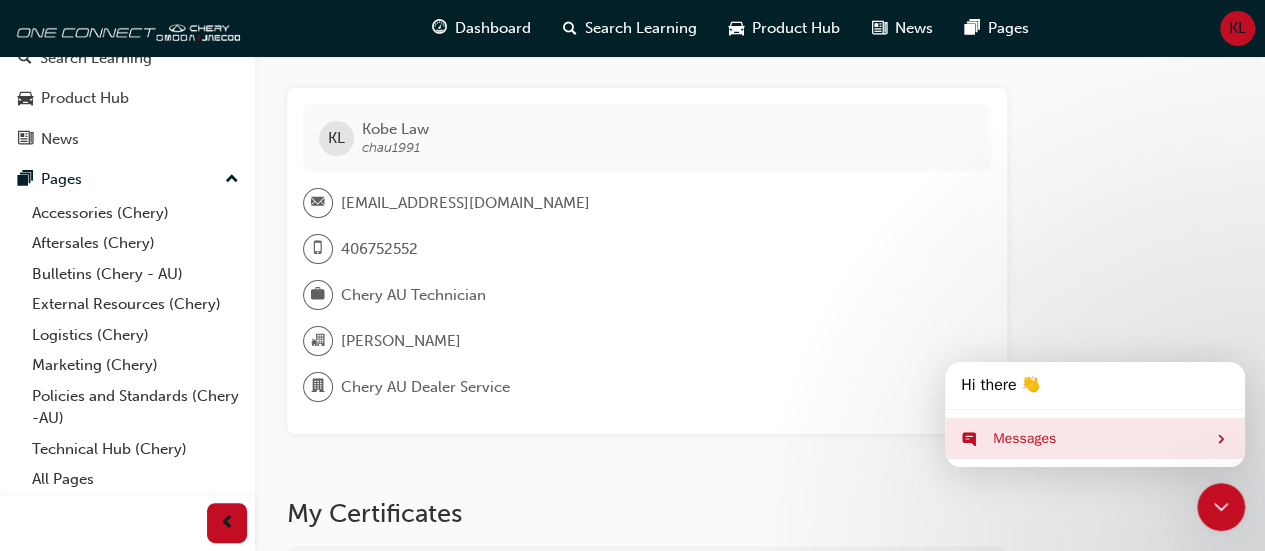 click on "Messages" at bounding box center (1099, 438) 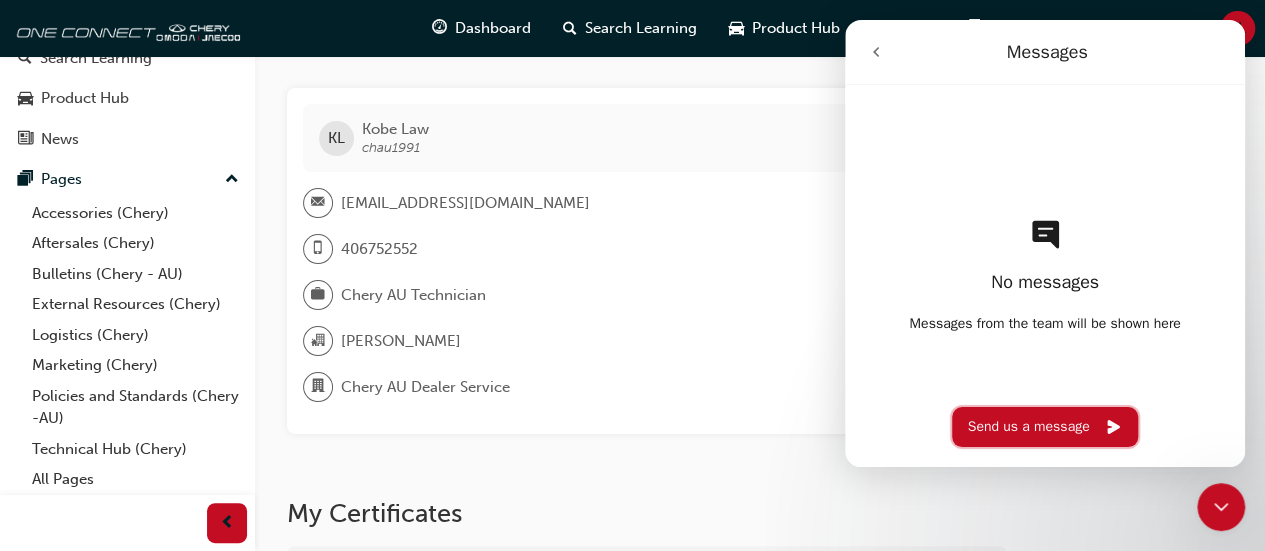 click on "Send us a message" at bounding box center [1045, 427] 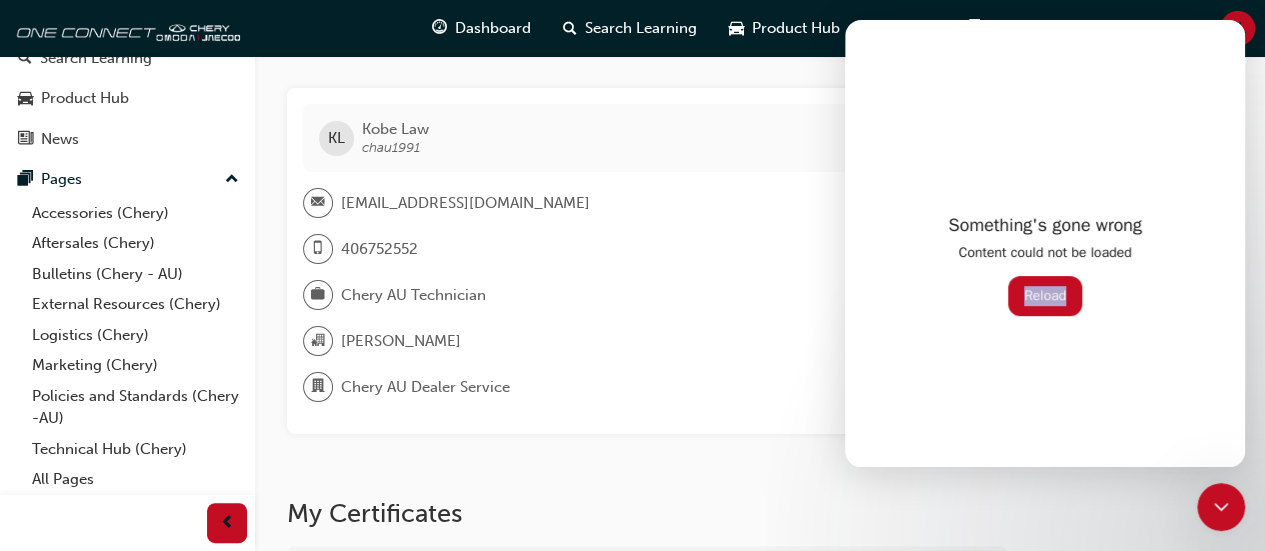 click on "Something's gone wrong Content could not be loaded Reload" at bounding box center (1045, 275) 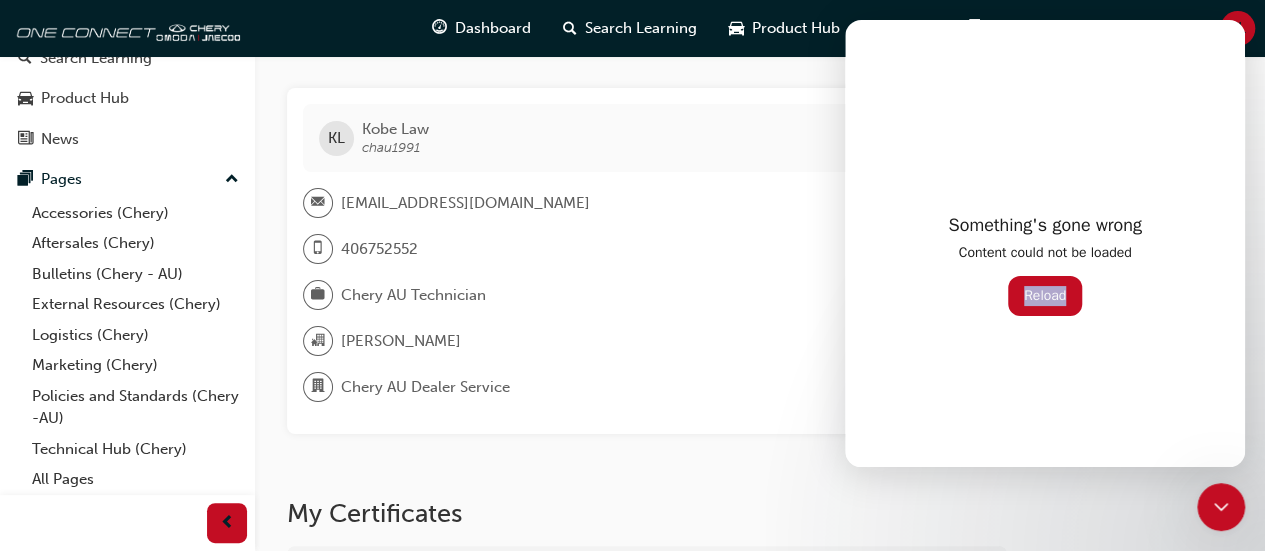 click on "Something's gone wrong Content could not be loaded Reload" at bounding box center (1045, 275) 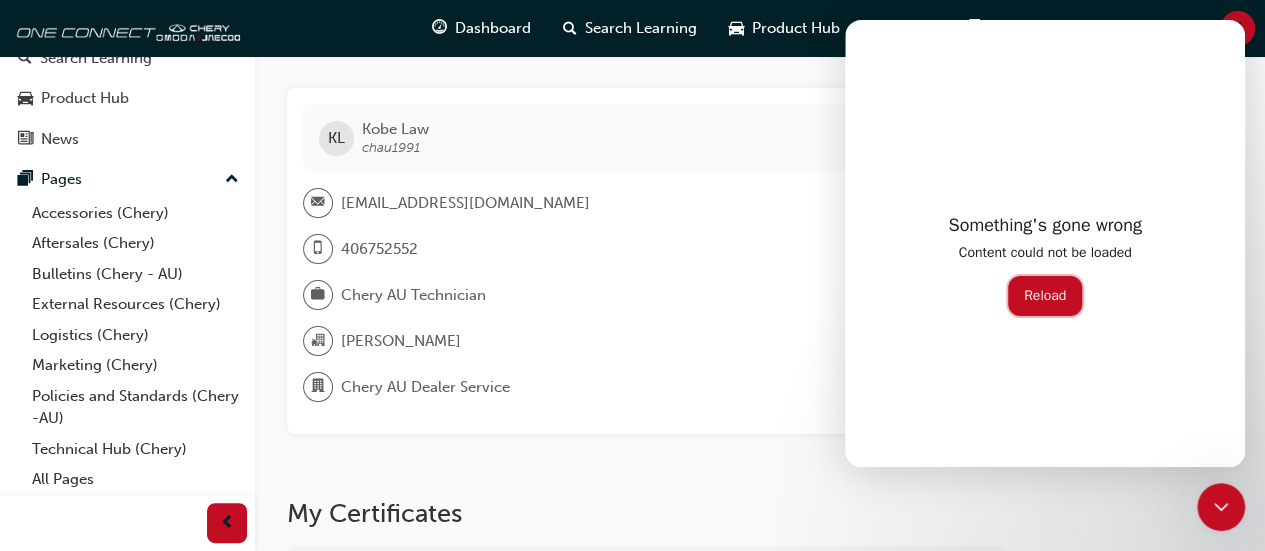 click on "Reload" at bounding box center (1045, 296) 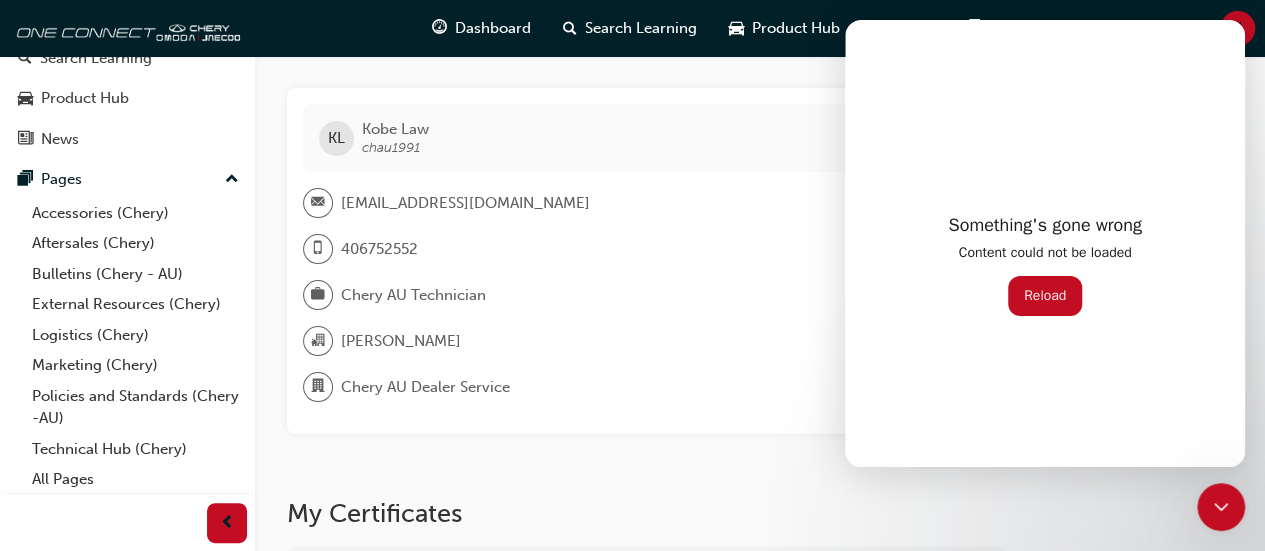 click on "KL Kobe   Law chau1991 michaelg@peterpage.com.au 406752552 Chery AU Technician Chery Elizabeth Chery AU Dealer Service This user has been inactive since about 23 hours ago and doesn't currently have access to the platform My Certificates No certifications recorded yet Learning History Introduction to Chery   Sun 25 May 2025 Completed" at bounding box center (760, 451) 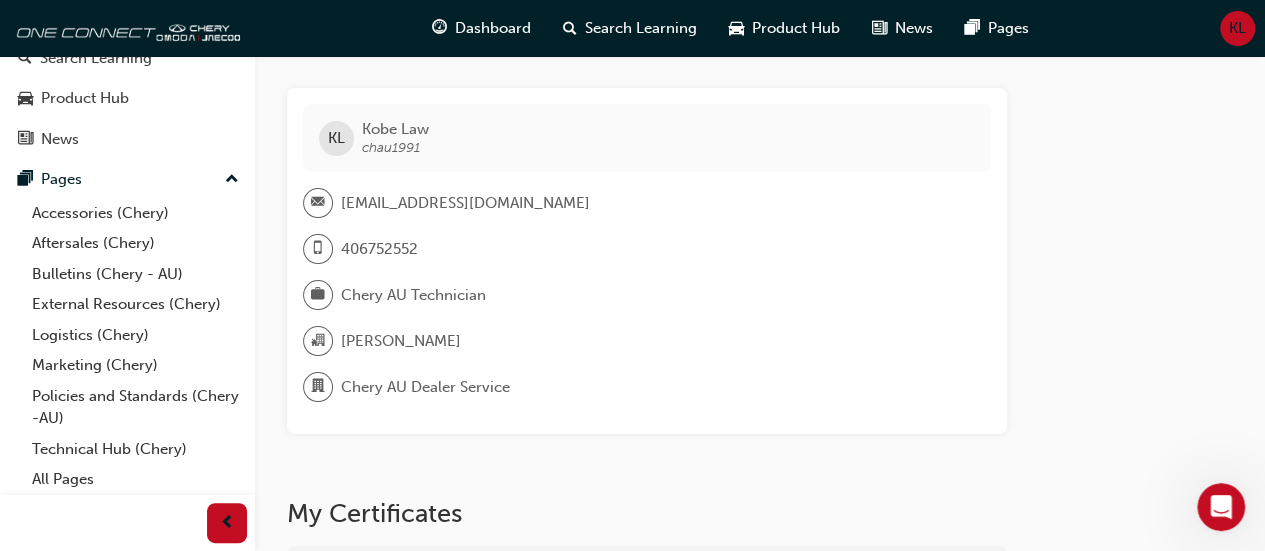 scroll, scrollTop: 0, scrollLeft: 0, axis: both 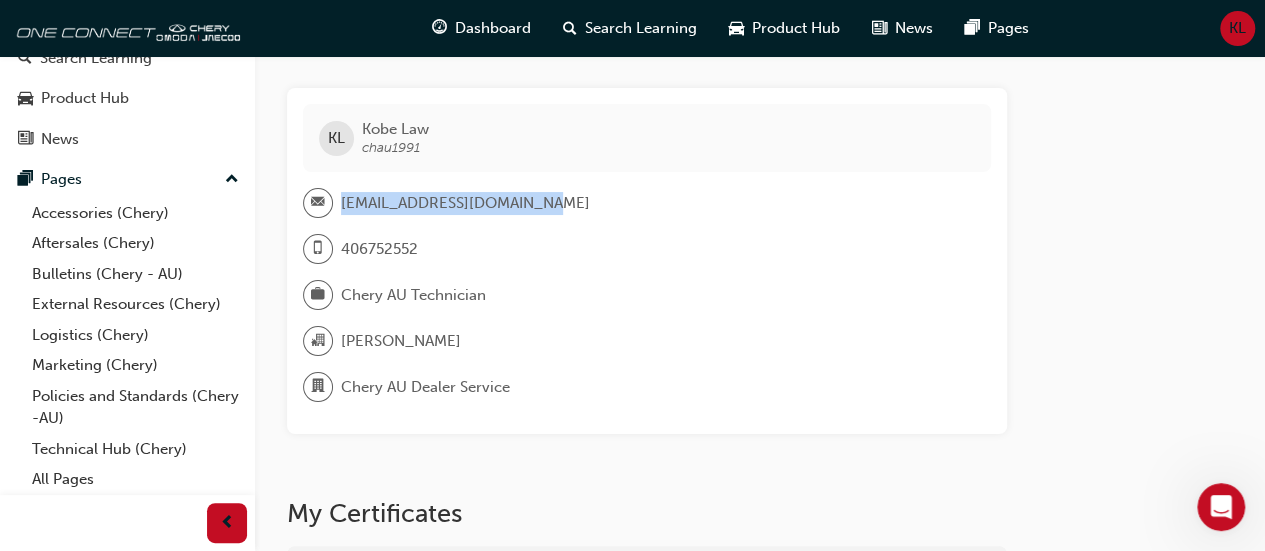 drag, startPoint x: 341, startPoint y: 199, endPoint x: 548, endPoint y: 201, distance: 207.00966 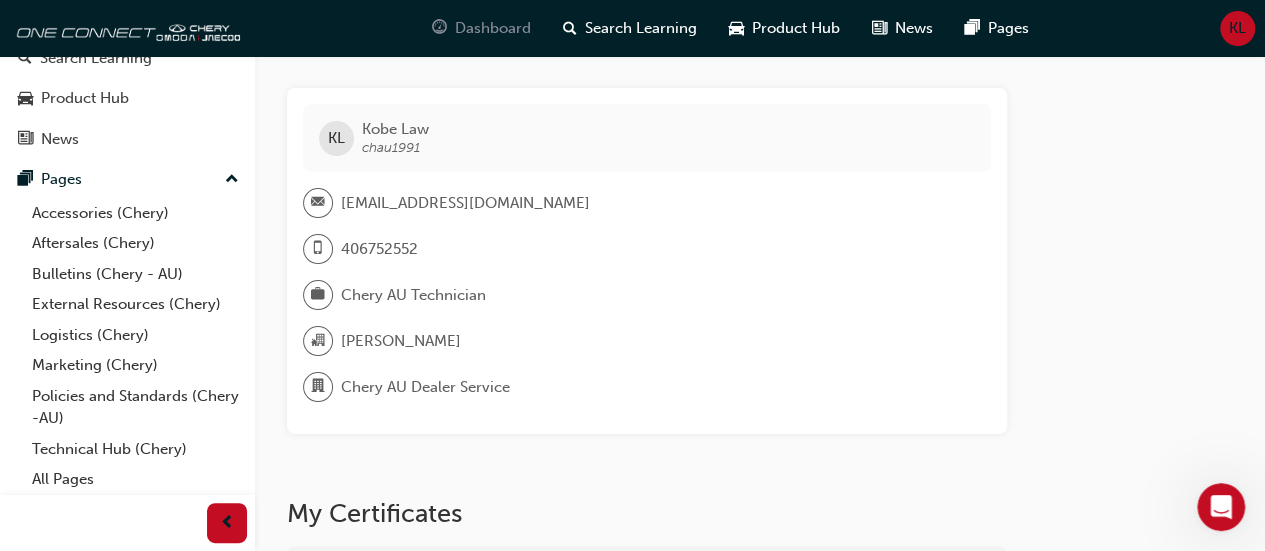click on "Dashboard" at bounding box center [493, 28] 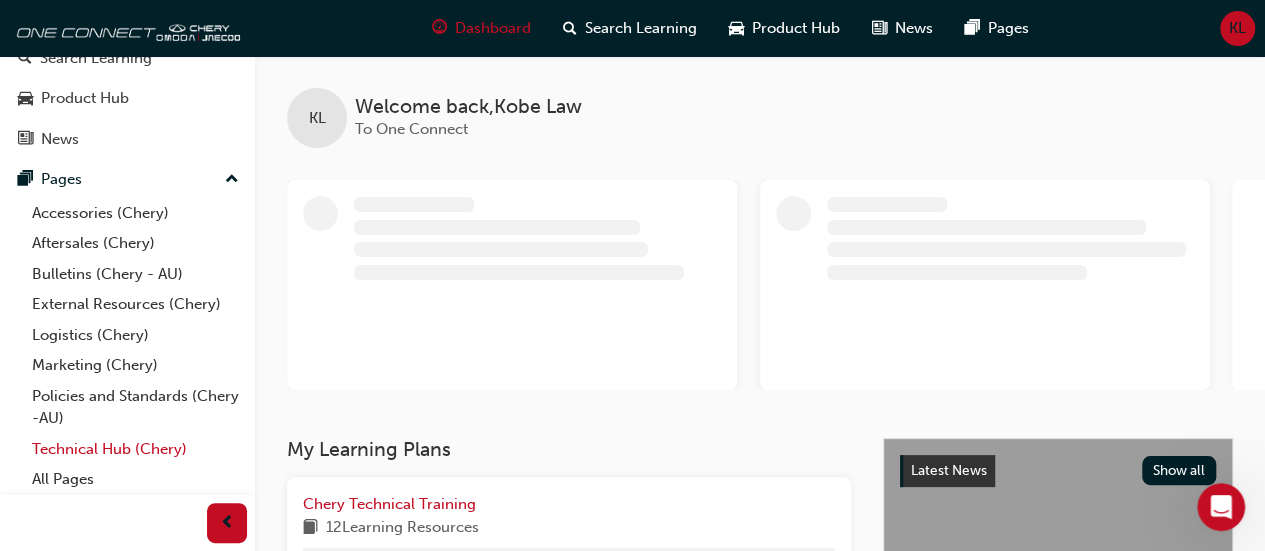 click on "Technical Hub (Chery)" at bounding box center [135, 449] 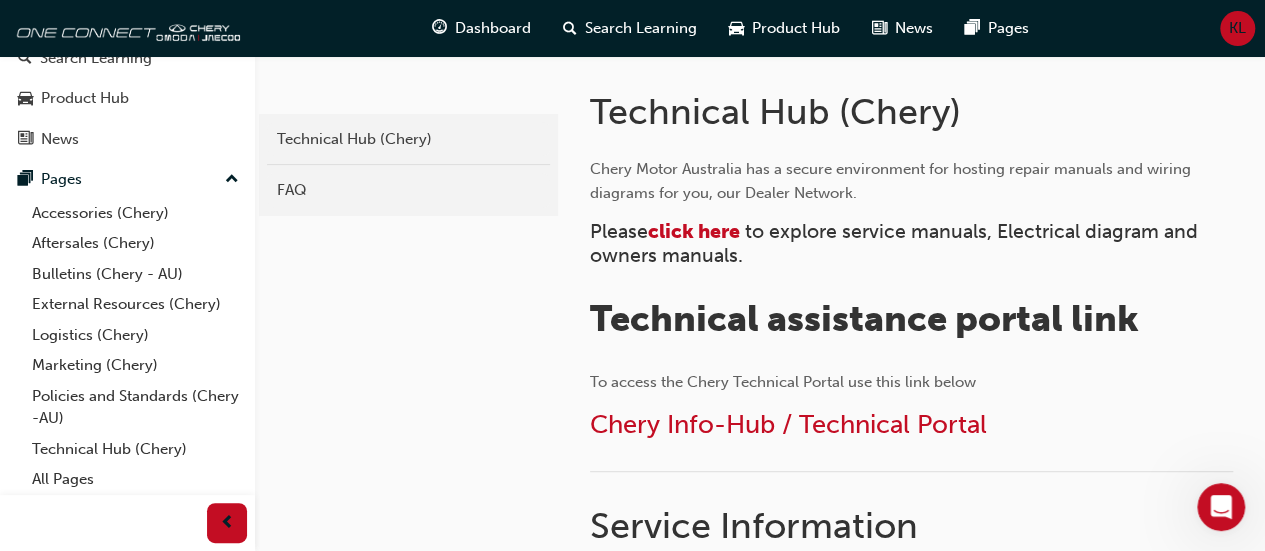scroll, scrollTop: 404, scrollLeft: 0, axis: vertical 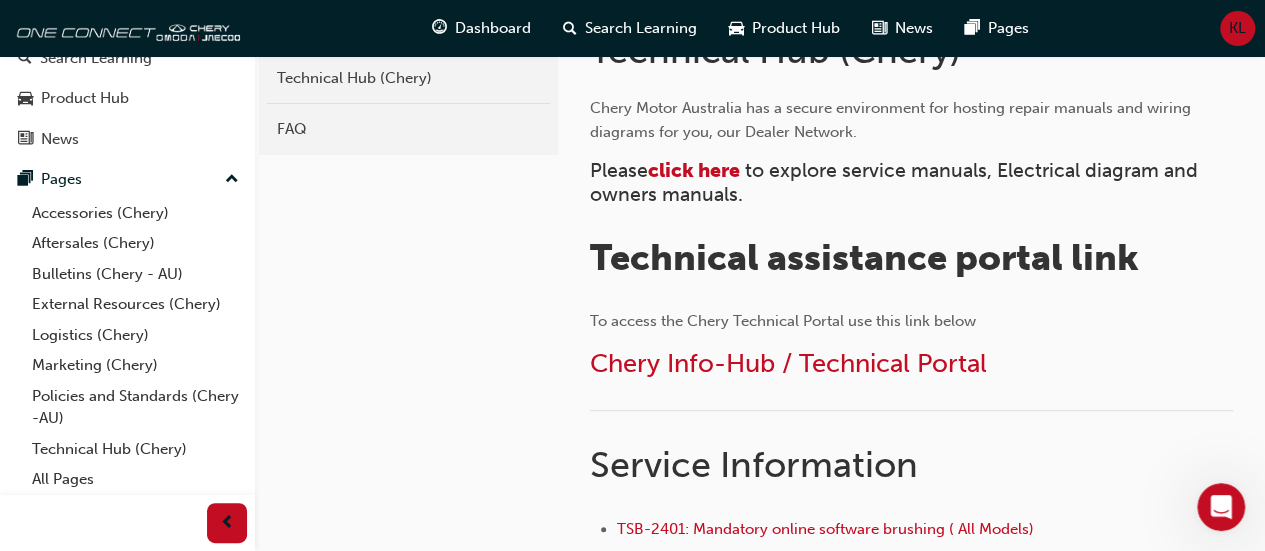 drag, startPoint x: 834, startPoint y: 369, endPoint x: 730, endPoint y: 258, distance: 152.10852 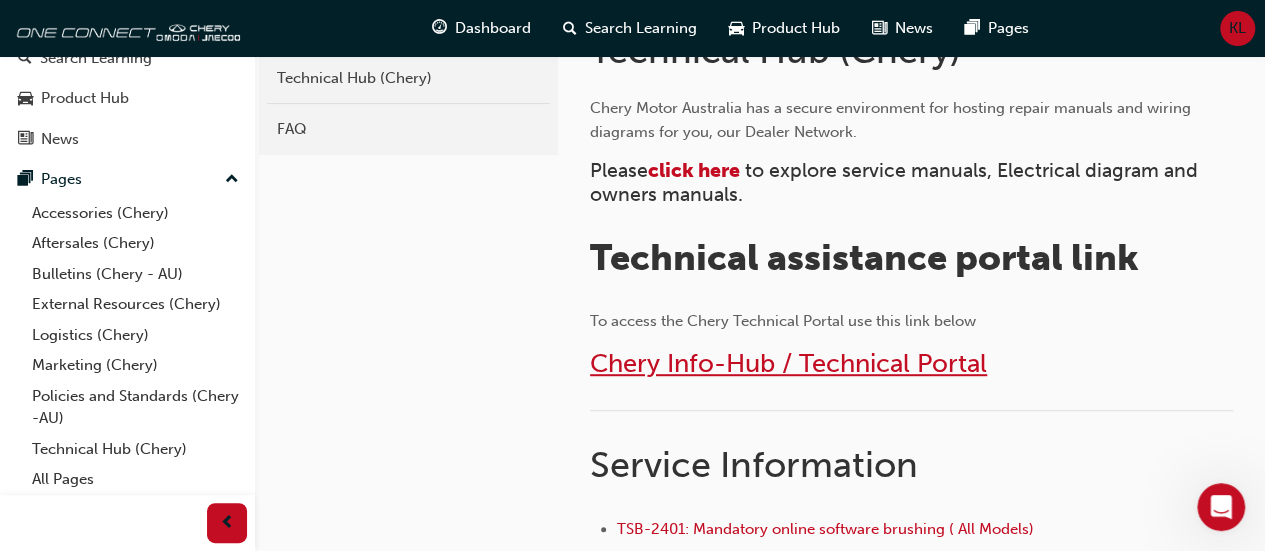 drag, startPoint x: 720, startPoint y: 373, endPoint x: 732, endPoint y: 361, distance: 16.970562 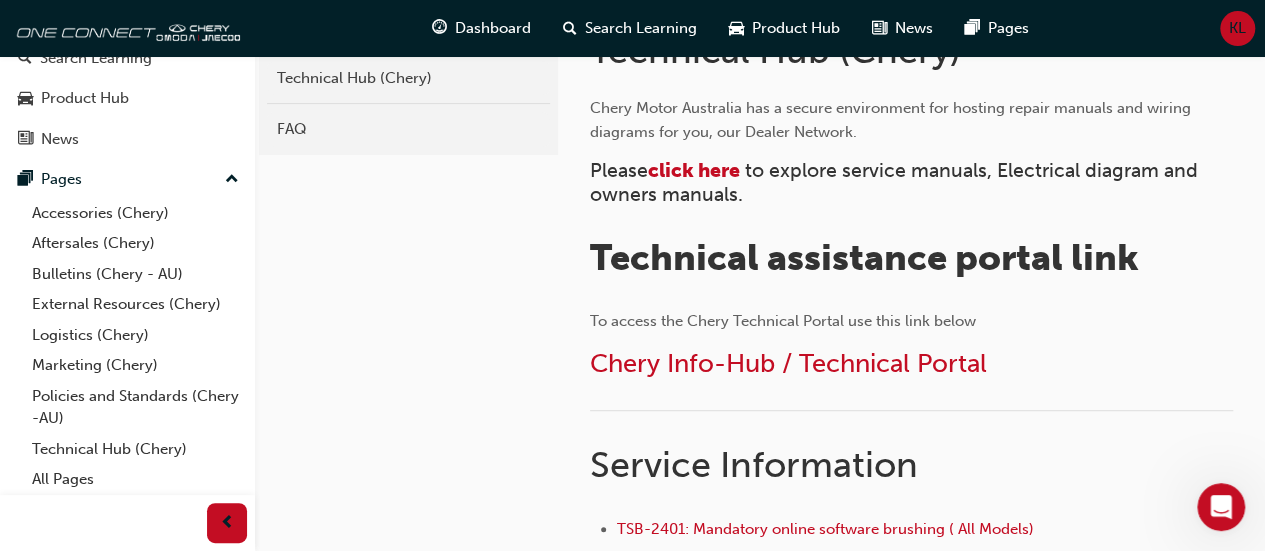click on "Chery Motor Australia has a secure environment for hosting repair manuals and wiring diagrams for you, our Dealer Network. Please  ​   click here     ​ to explore service manuals, Electrical diagram and owners manuals. Technical assistance portal link   To access the Chery Technical Portal use this link below    Chery Info-Hub / Technical Portal    ﻿ Service Information   TSB-2401: Mandatory online software brushing ( All Models)     Chery PDI Check Sheet v2     Omoda5 1.5 Service Schedule     Tiggo7 Pro Service schedule     Tiggo 8 Pro Max  Service Schedule     Omoda5 (T19C) Fluid Specifications     Omoda GT 1,6T (T19C) Fluid Specifications     Tiggo 7 (T1EFL) Fluid Specification ﻿     Tiggo 8 (T1EFL Fluid Specification     AS-20230310-01 - Diagnostic Tool Activation     AS-20230508-01 - Omoda 5 Tyre Support     Chery Roadside Assistance Policy (Feb 2023)     Chery Service Stamp" at bounding box center (911, 540) 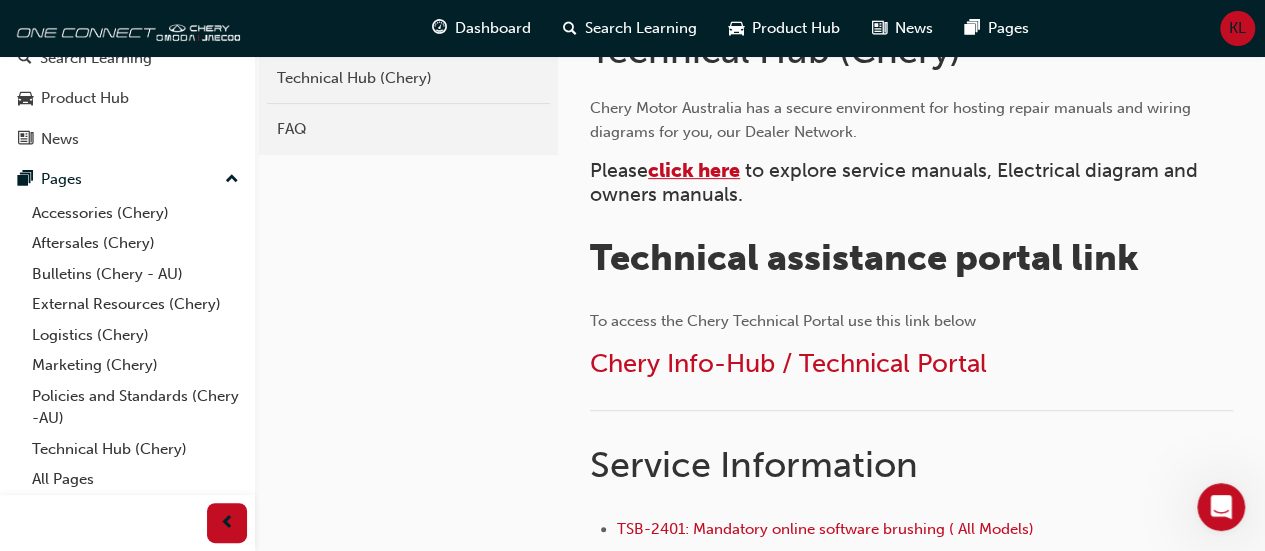 click on "click here" at bounding box center (694, 170) 